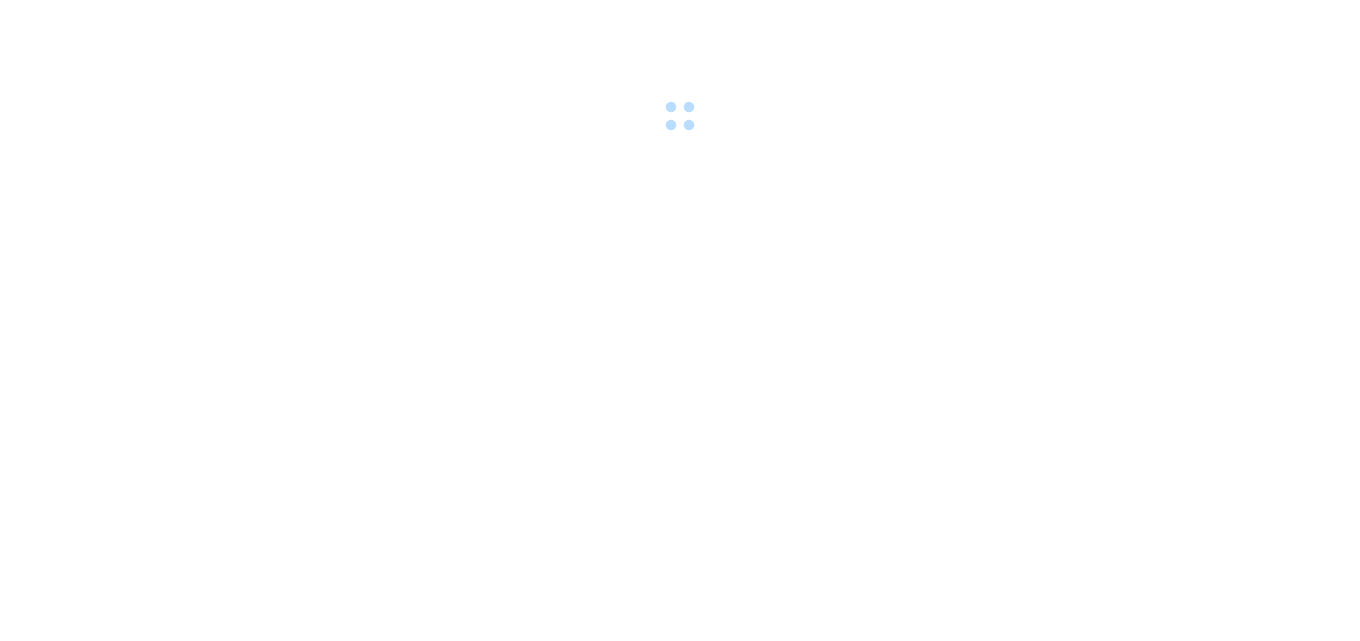 scroll, scrollTop: 0, scrollLeft: 0, axis: both 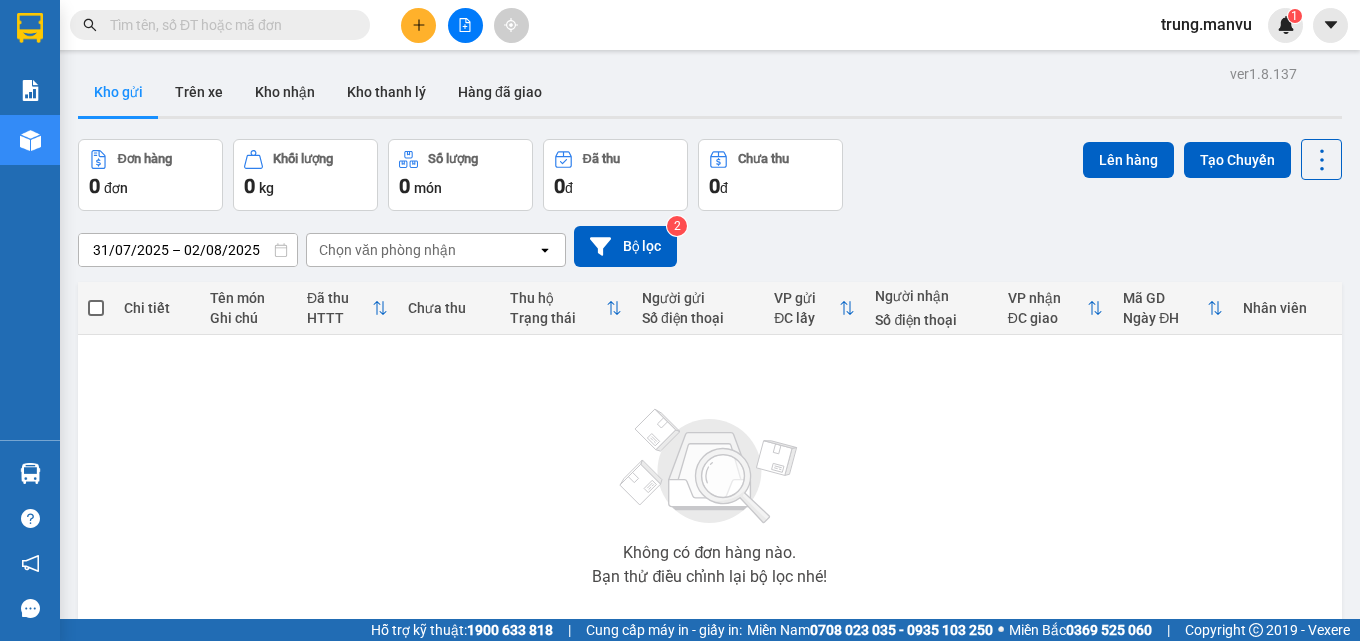 click at bounding box center [228, 25] 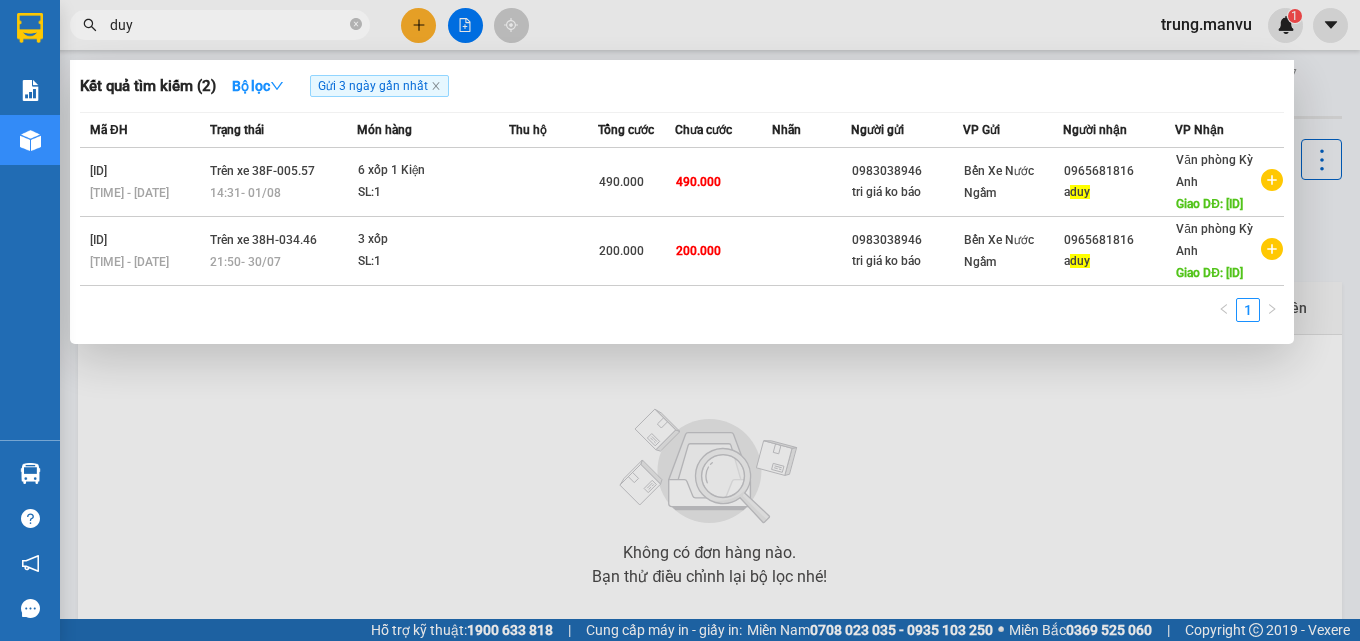 type on "duy" 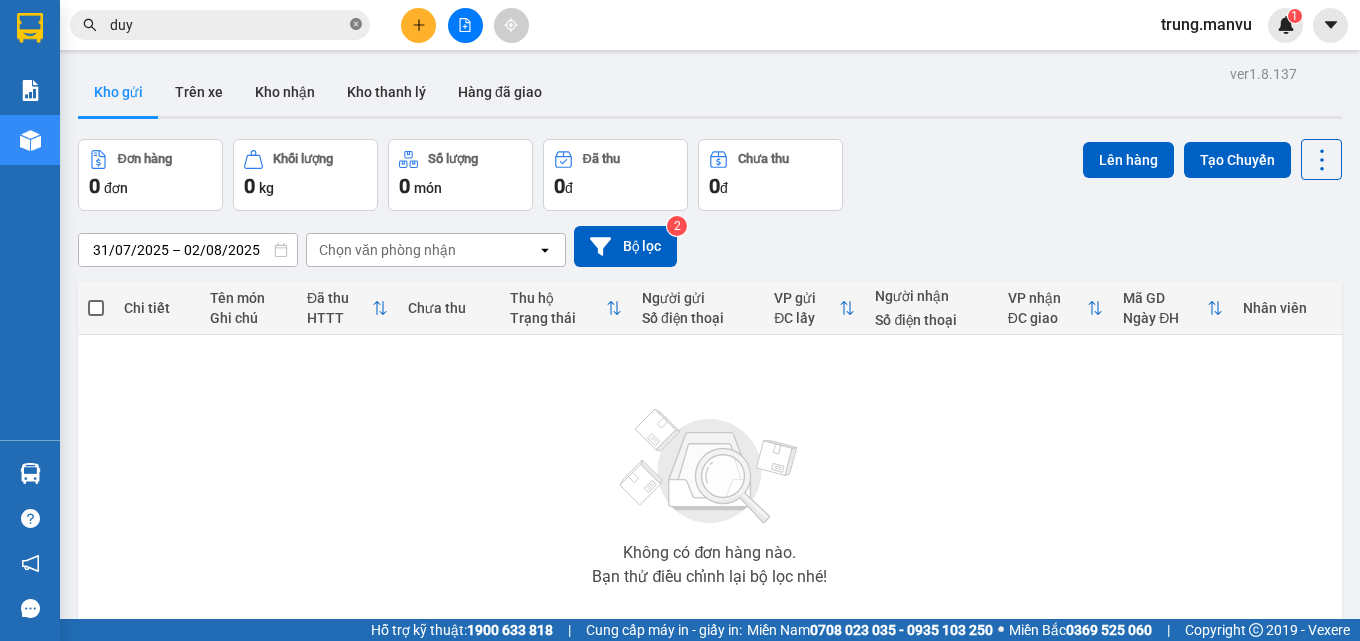 click 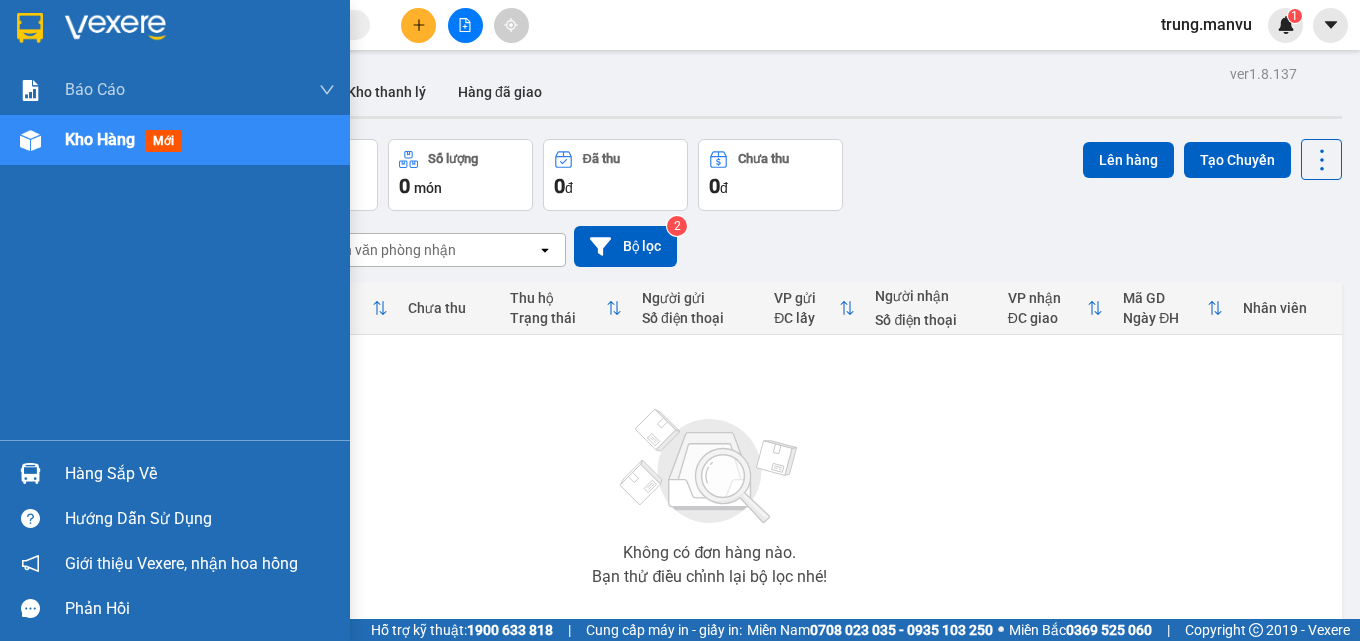 drag, startPoint x: 5, startPoint y: 18, endPoint x: 13, endPoint y: 28, distance: 12.806249 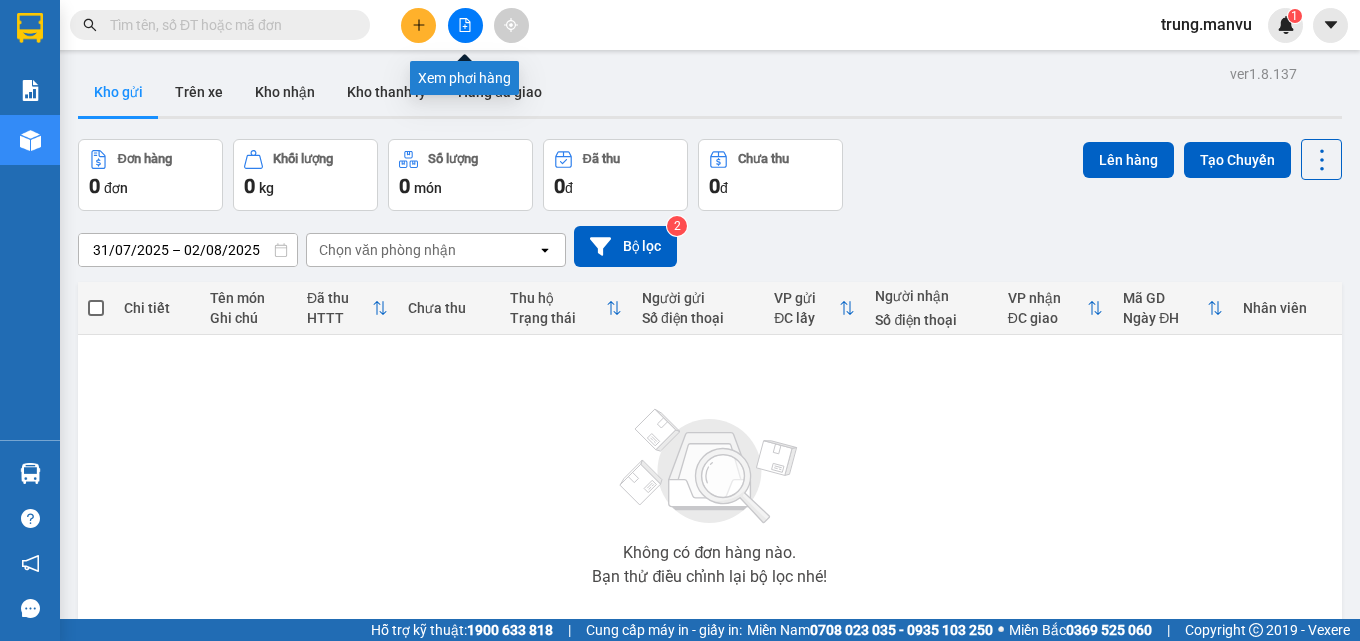 click 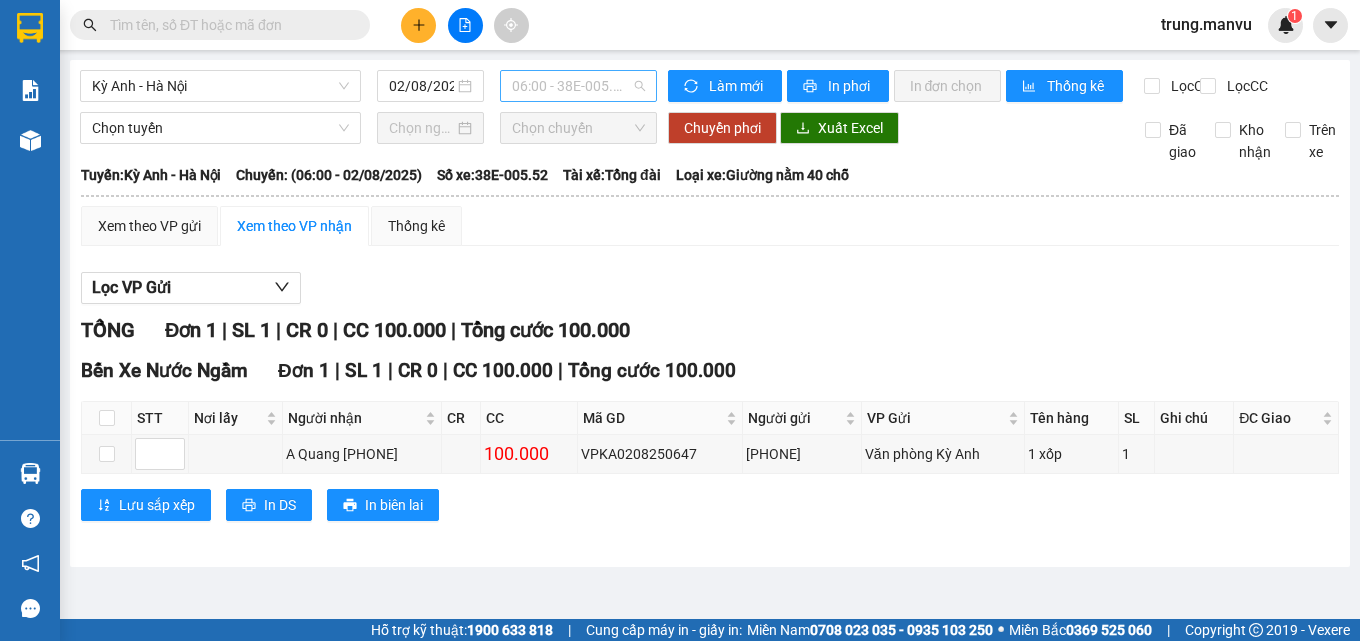 click on "06:00     - 38E-005.52" at bounding box center (578, 86) 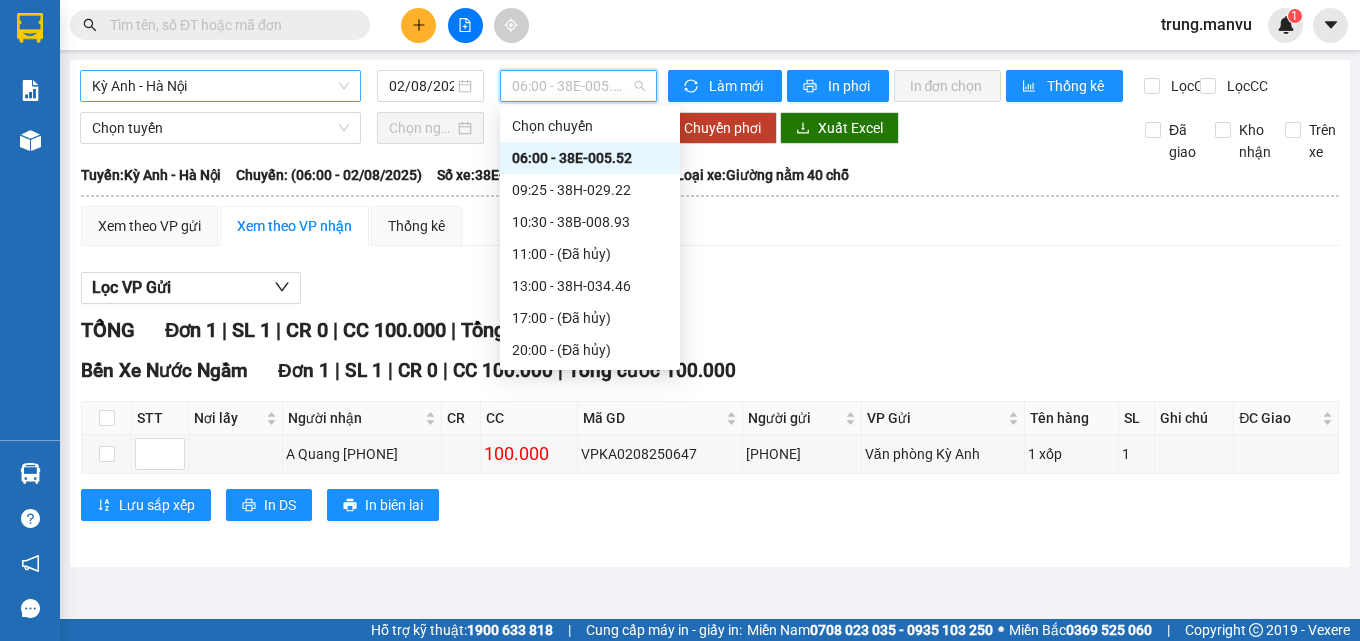 click on "Kỳ Anh - Hà Nội" at bounding box center [220, 86] 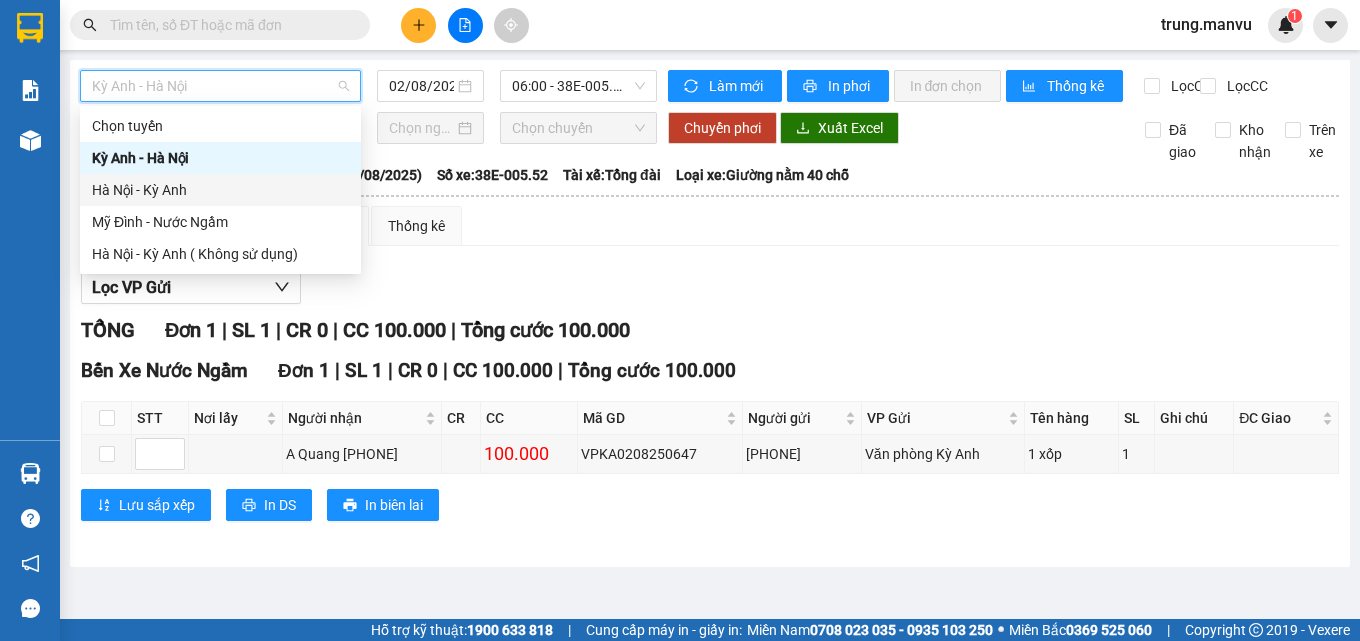 click on "Hà Nội - Kỳ Anh" at bounding box center (220, 190) 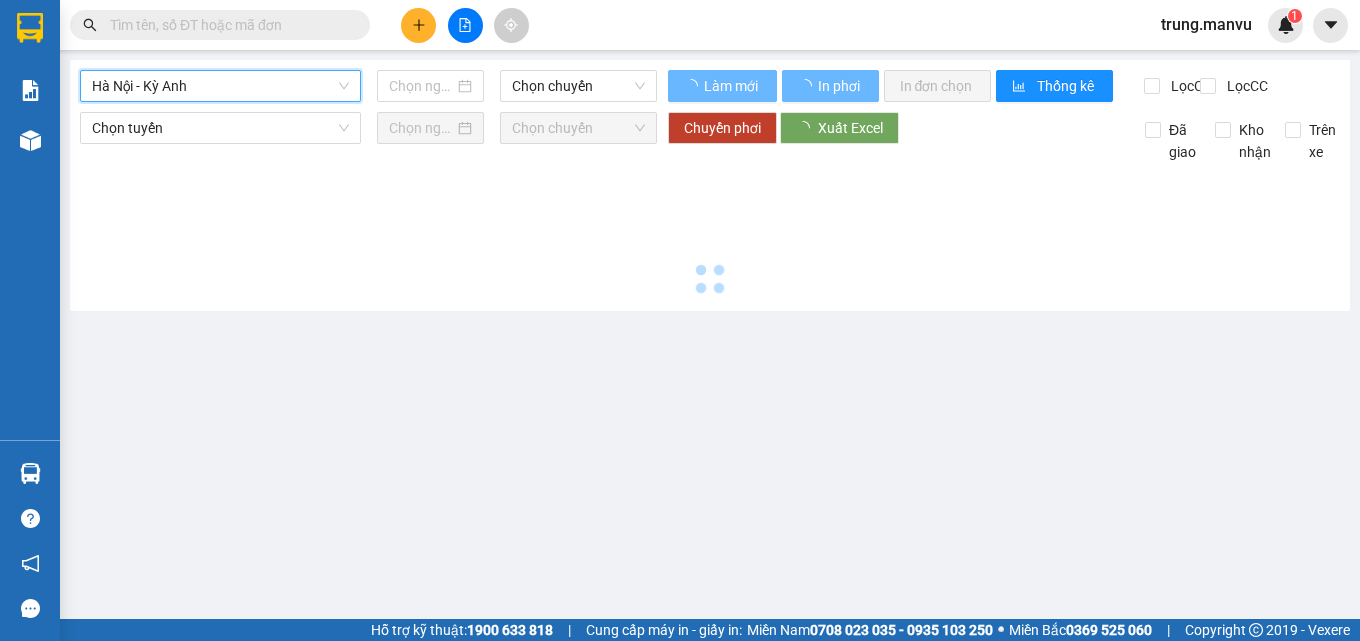 type on "02/08/2025" 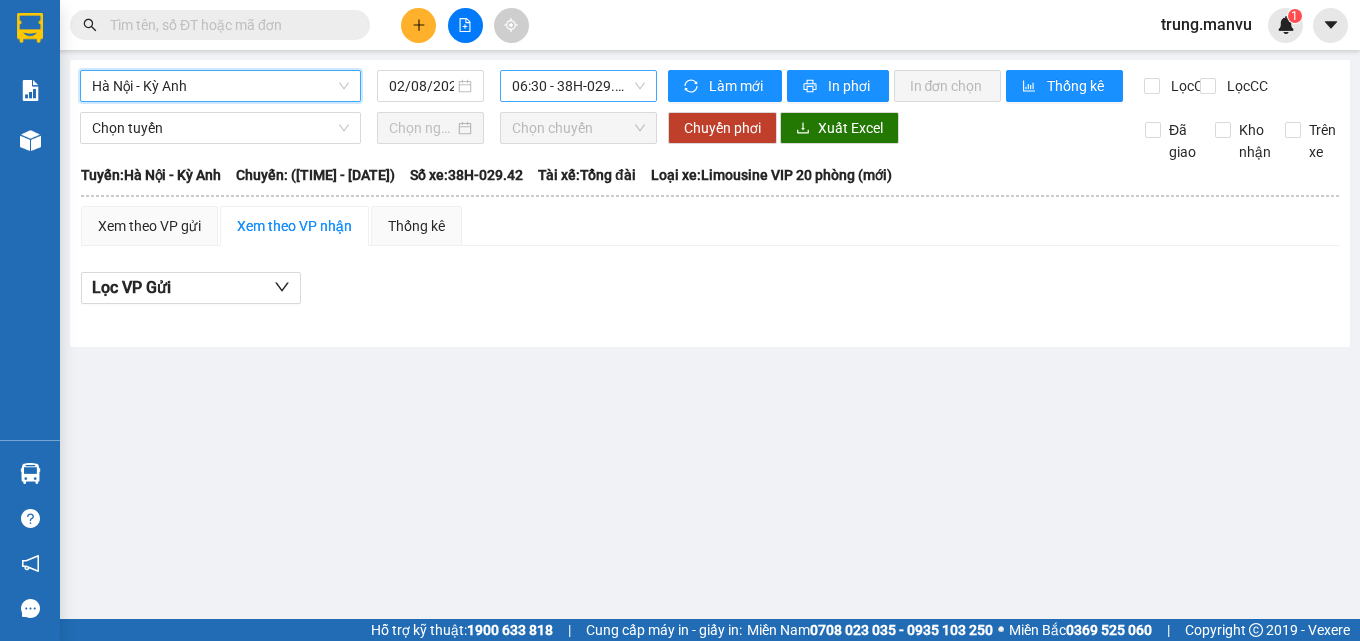 click on "06:30     - 38H-029.42" at bounding box center [578, 86] 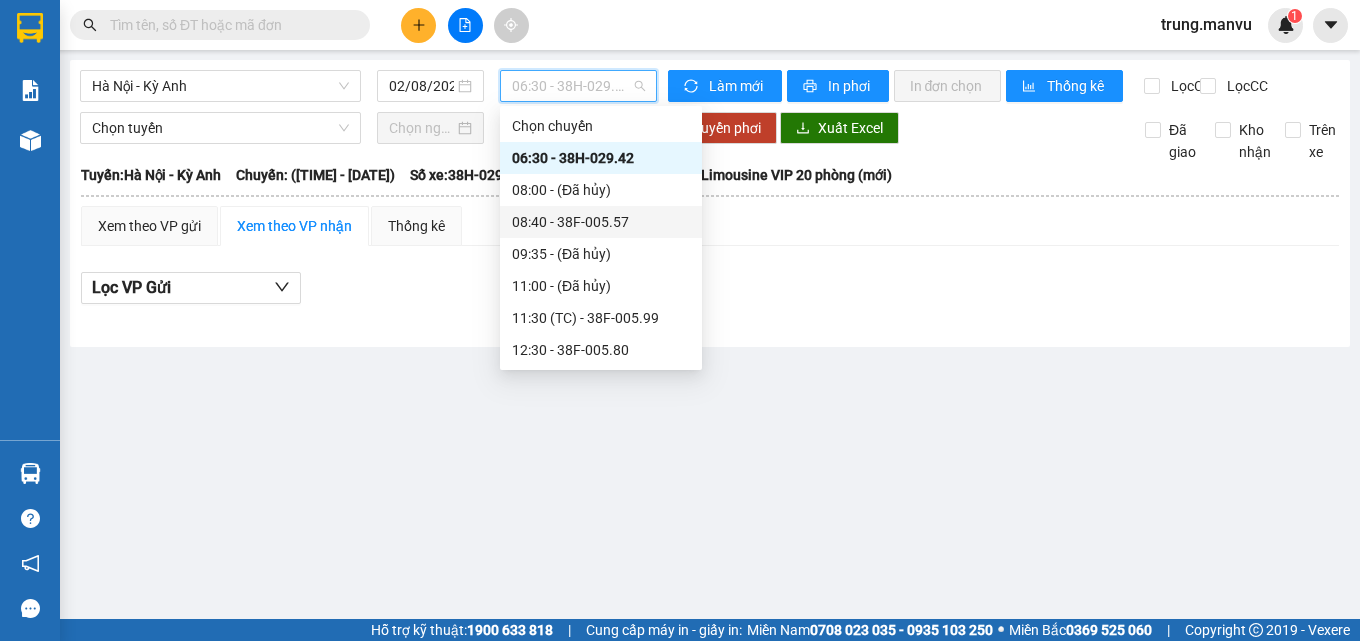 click on "08:40     - 38F-005.57" at bounding box center [601, 222] 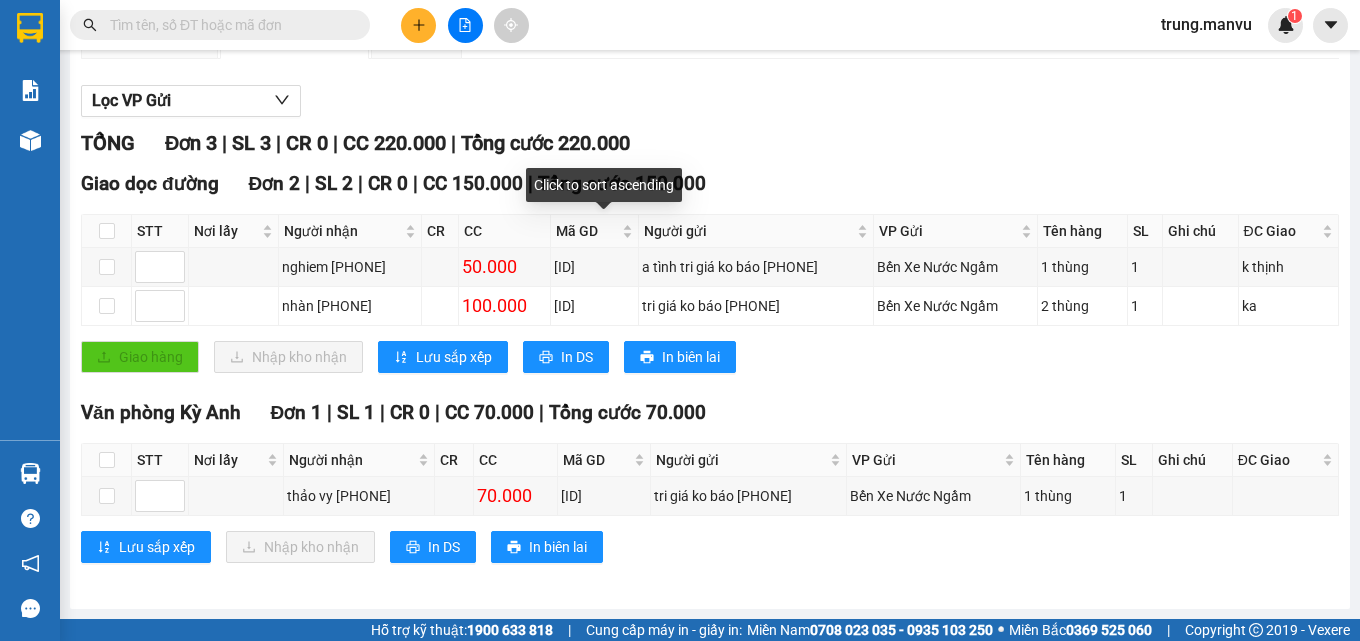 scroll, scrollTop: 0, scrollLeft: 0, axis: both 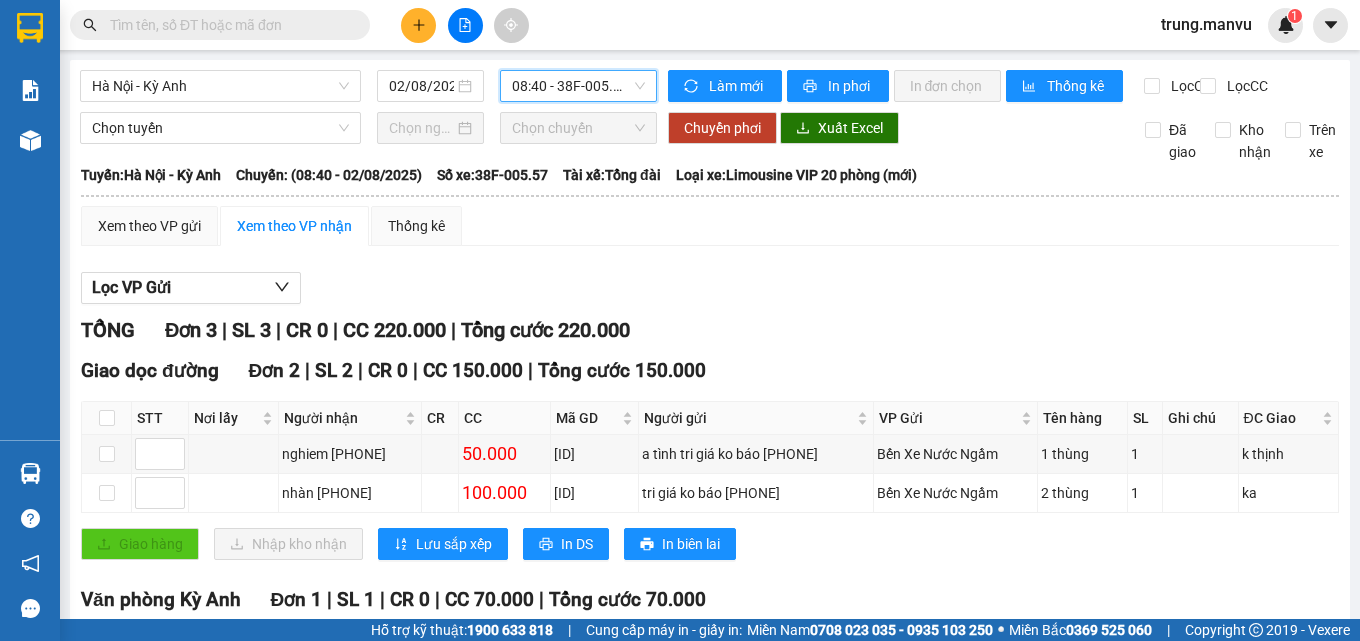 click on "08:40     - 38F-005.57" at bounding box center [578, 86] 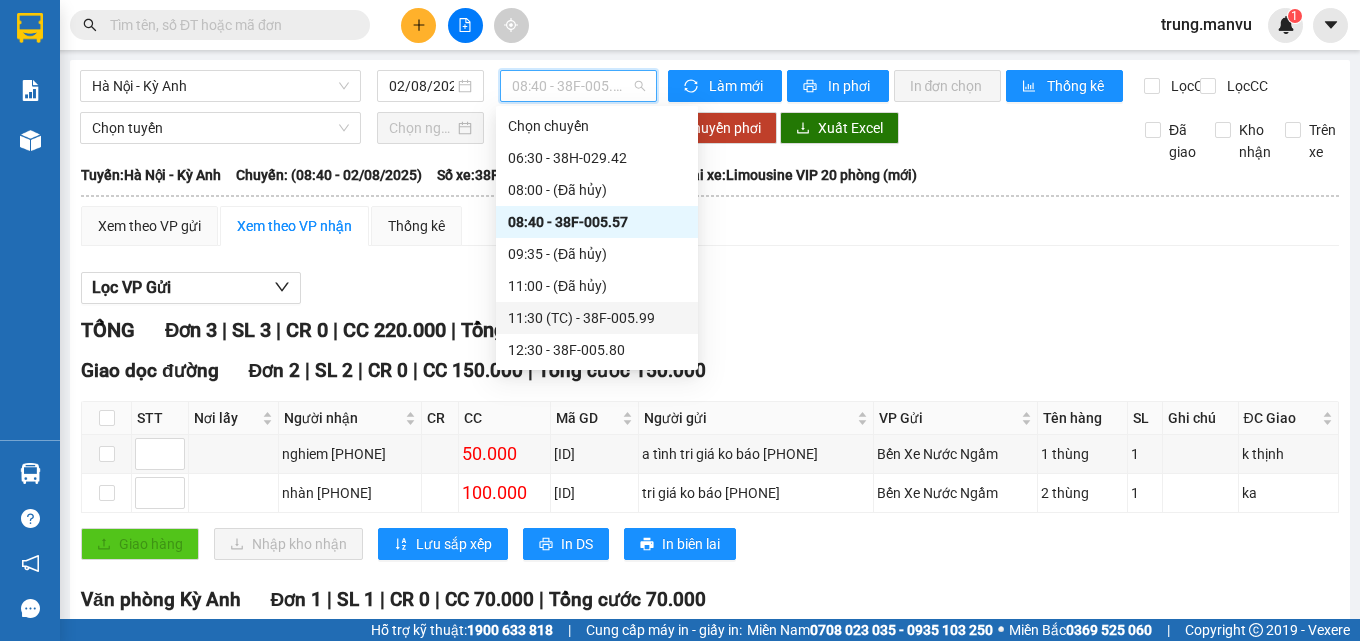 click on "11:30   (TC)   - 38F-005.99" at bounding box center [597, 318] 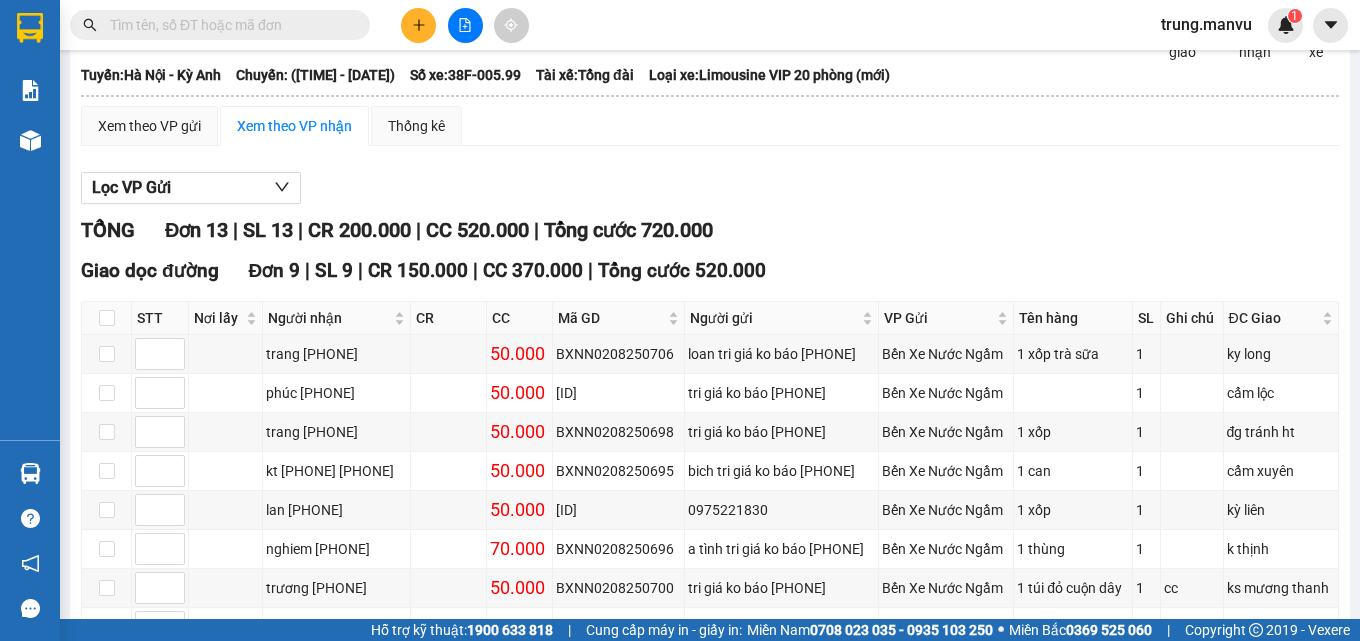 scroll, scrollTop: 0, scrollLeft: 0, axis: both 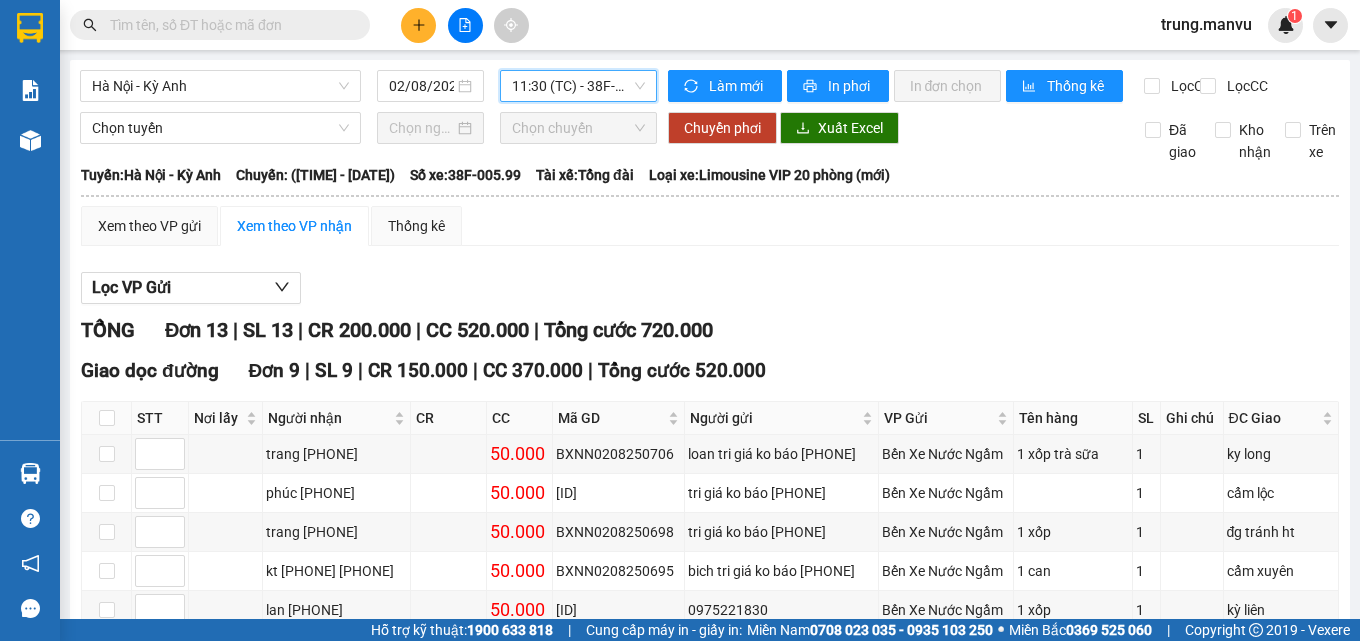 click on "11:30   (TC)   - 38F-005.99" at bounding box center (578, 86) 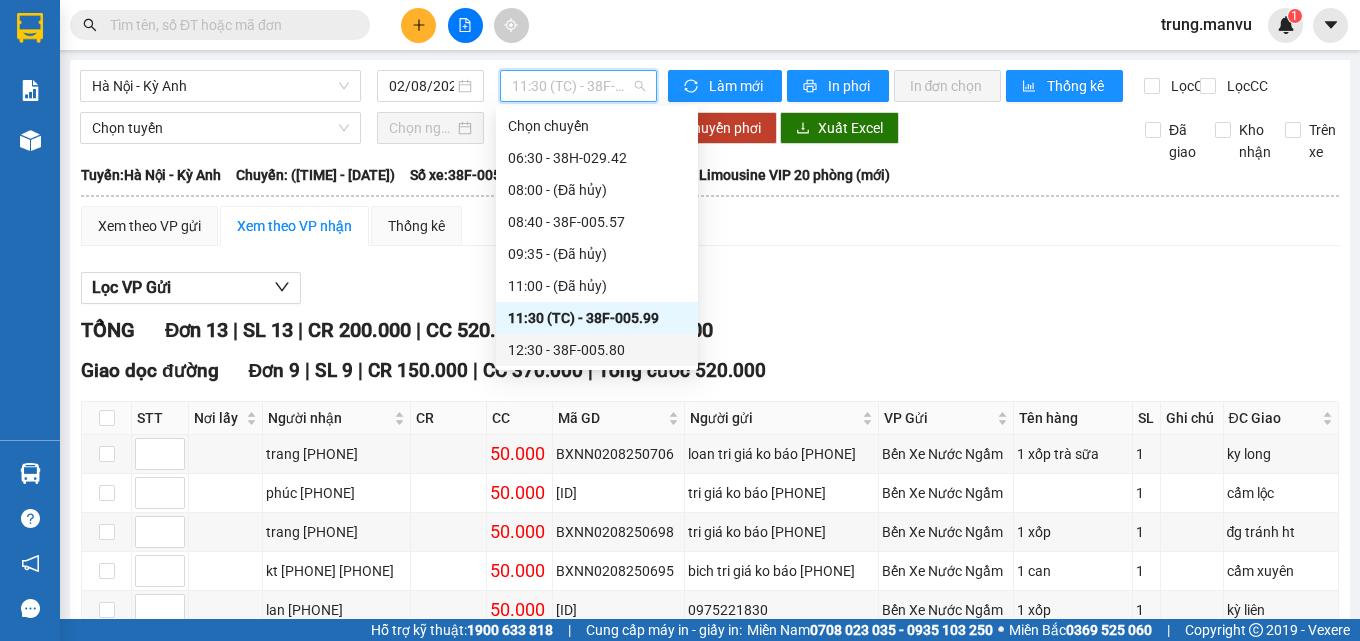 click on "[TIME] - [NUMBER]" at bounding box center (597, 350) 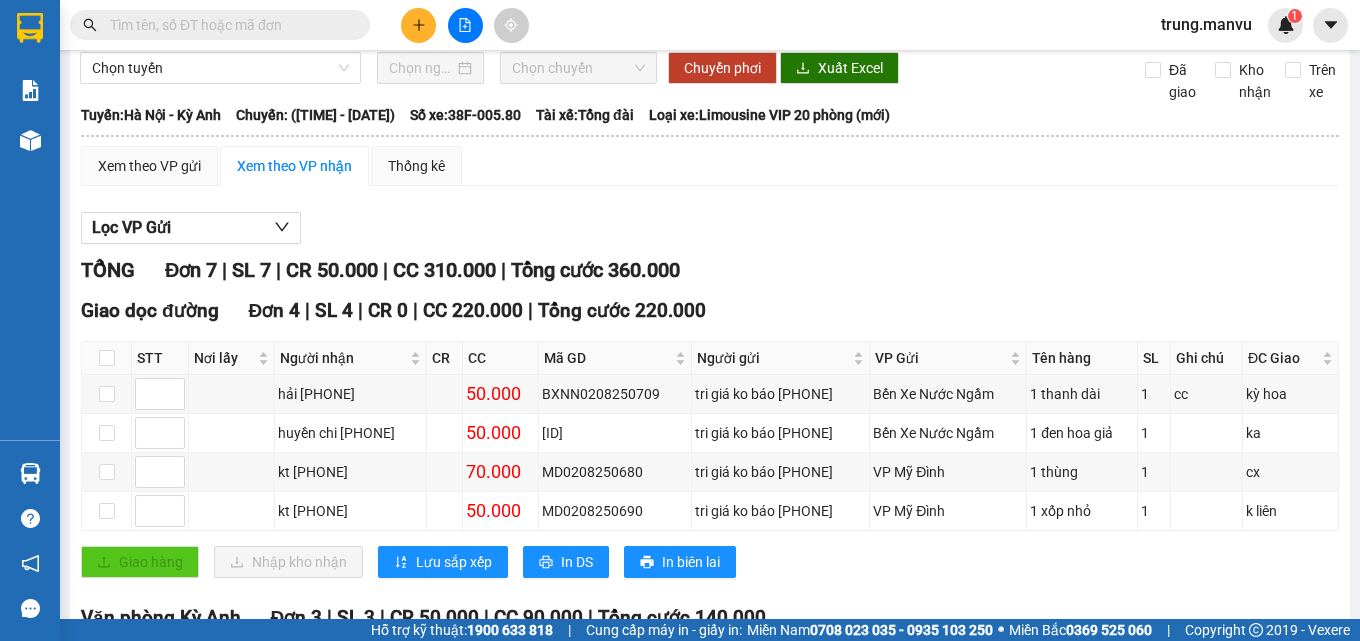 scroll, scrollTop: 0, scrollLeft: 0, axis: both 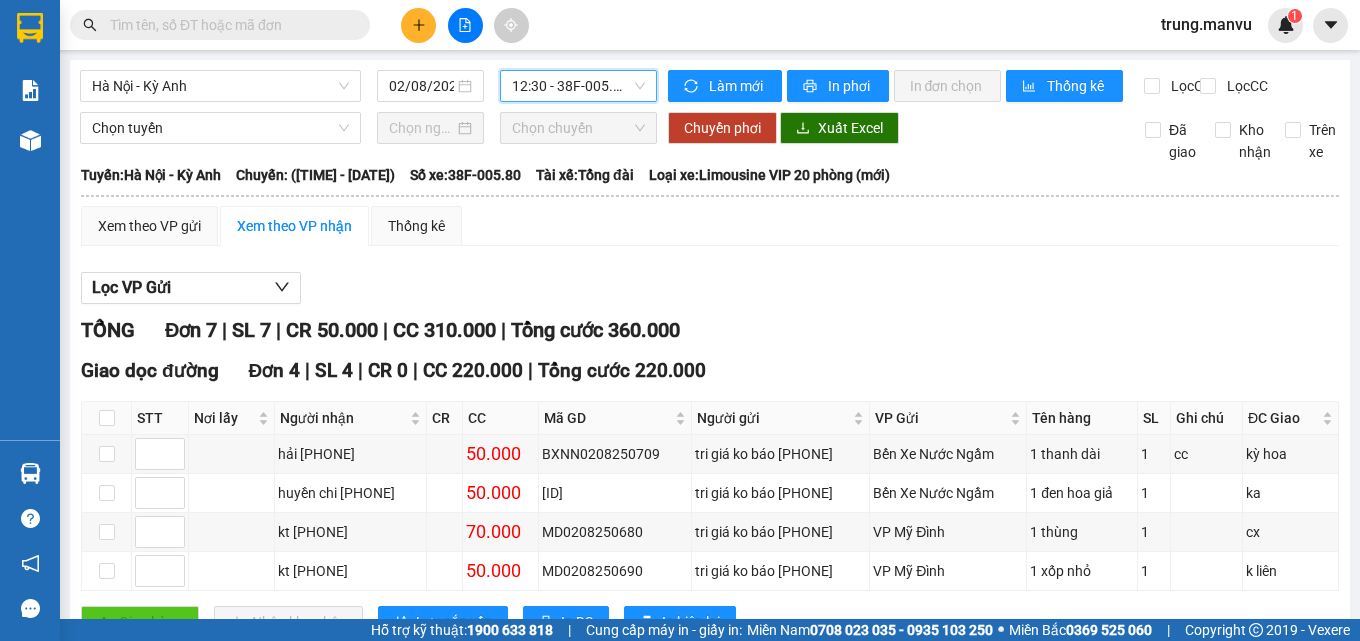 click at bounding box center (228, 25) 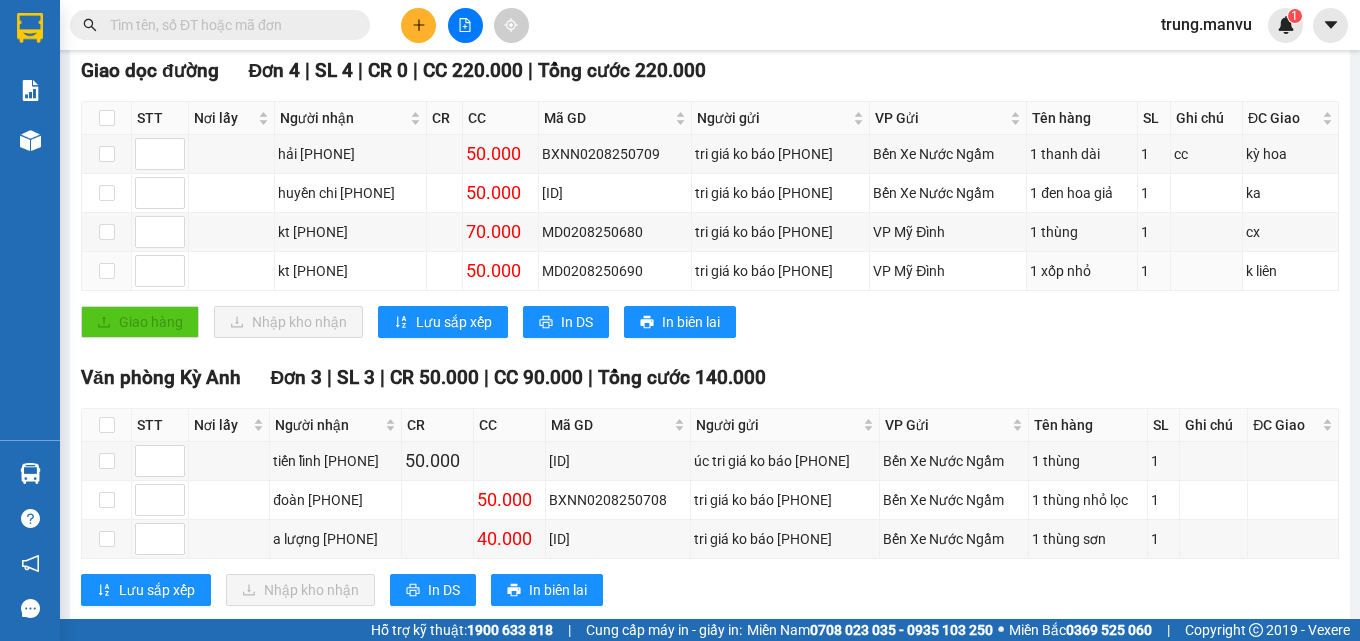 scroll, scrollTop: 0, scrollLeft: 0, axis: both 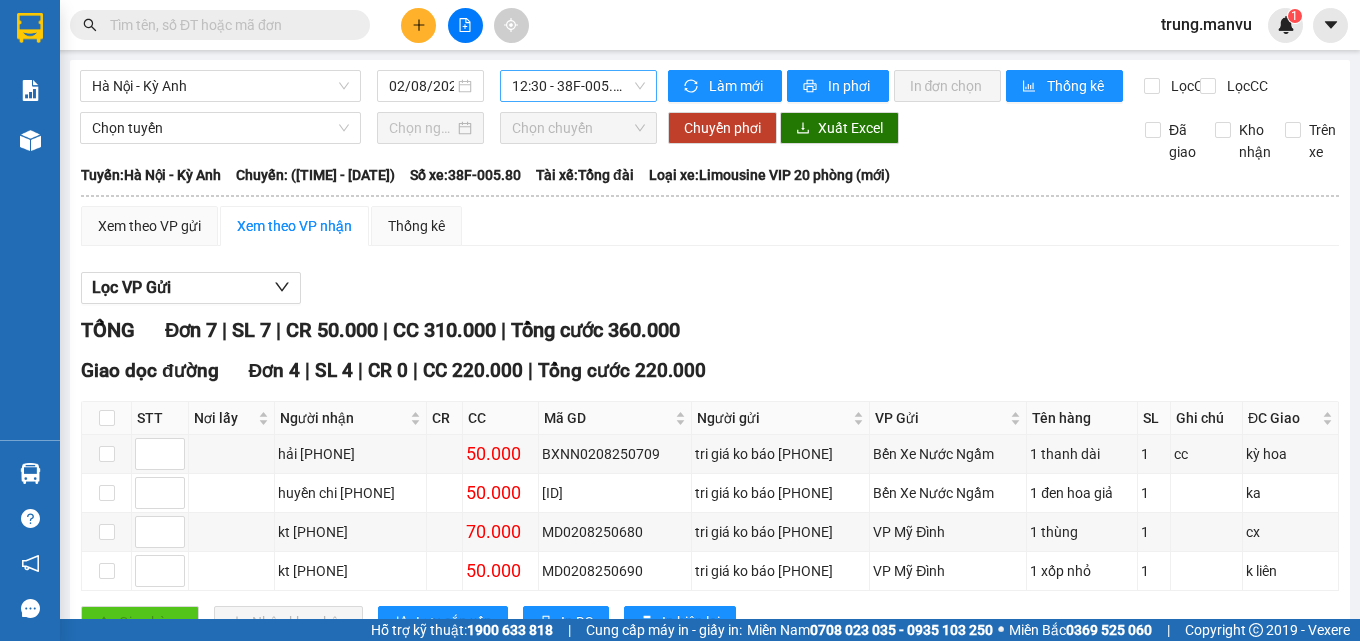 click on "[TIME] - [NUMBER]" at bounding box center [578, 86] 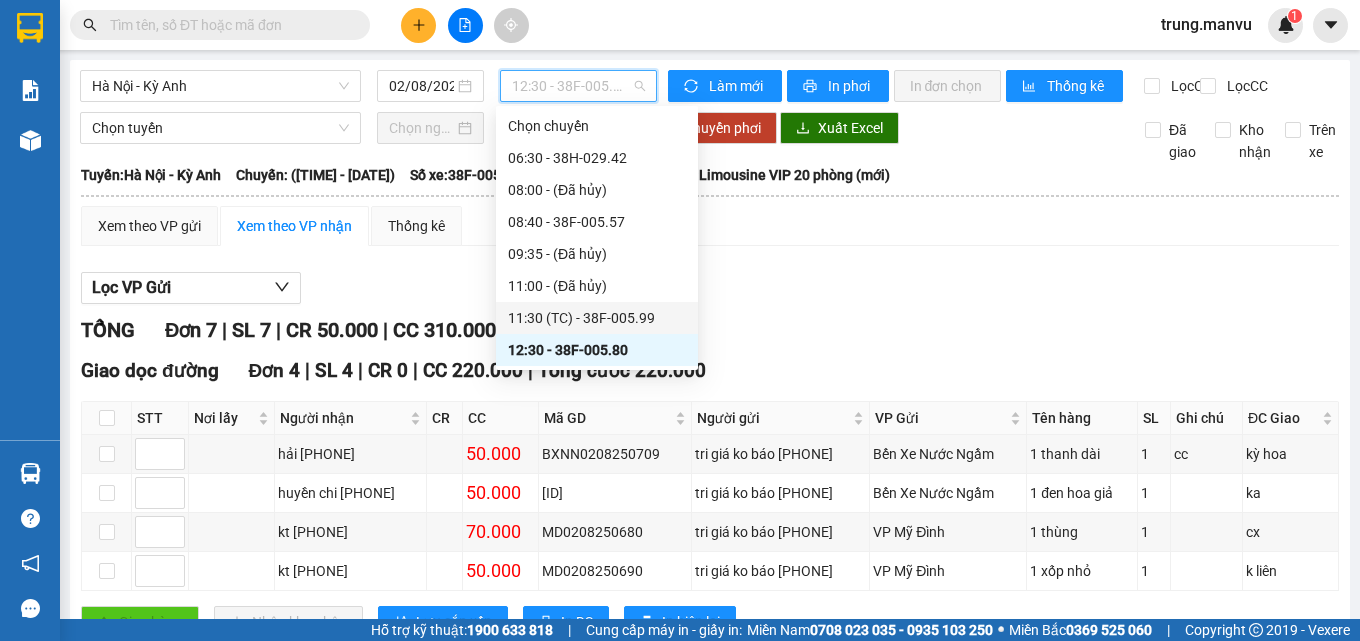 click on "11:30   (TC)   - 38F-005.99" at bounding box center [597, 318] 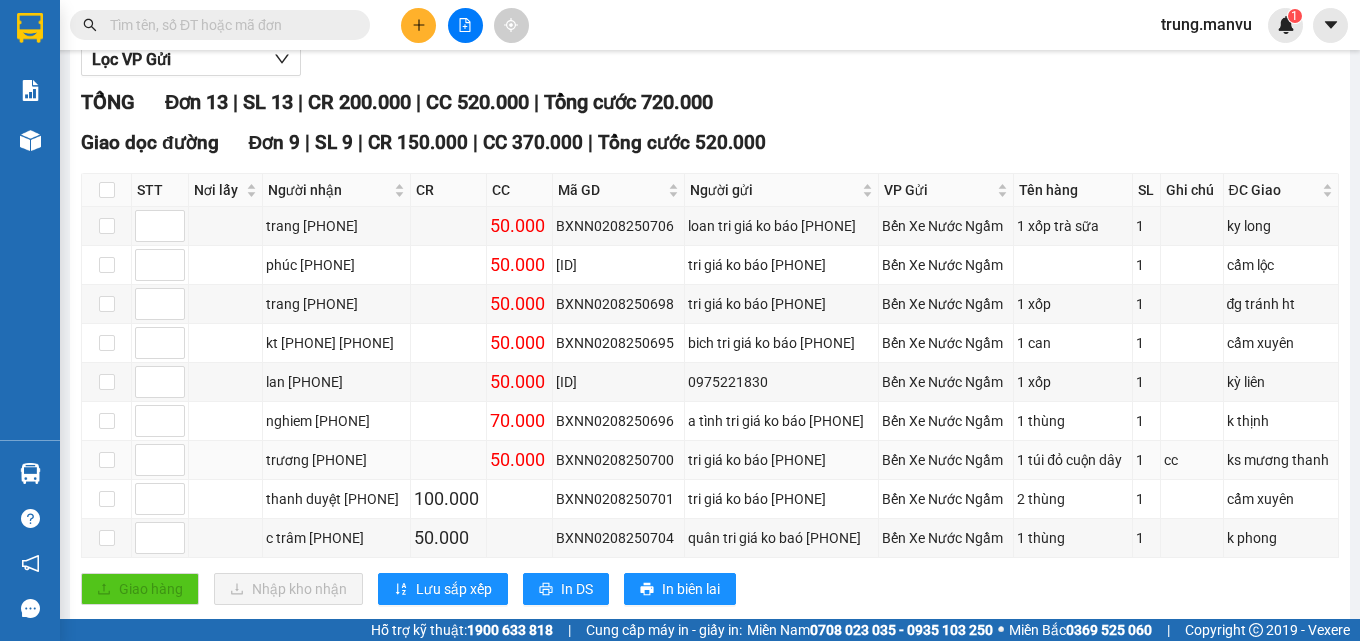scroll, scrollTop: 0, scrollLeft: 0, axis: both 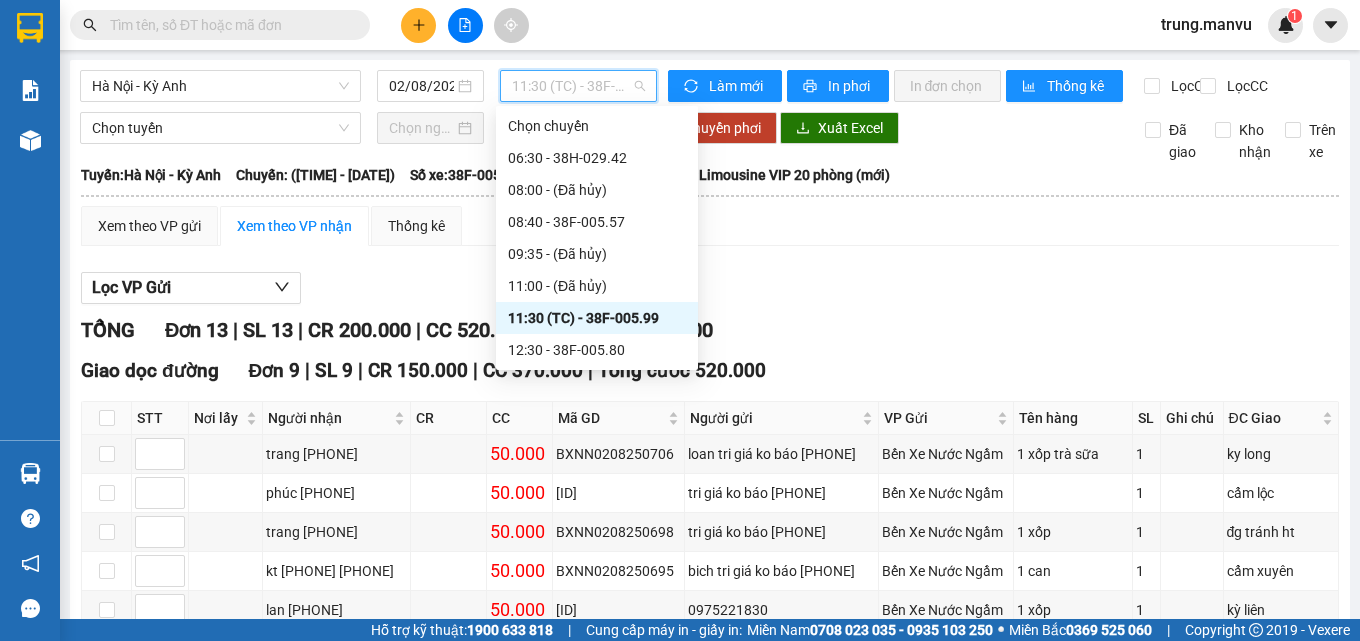 click on "11:30   (TC)   - 38F-005.99" at bounding box center [578, 86] 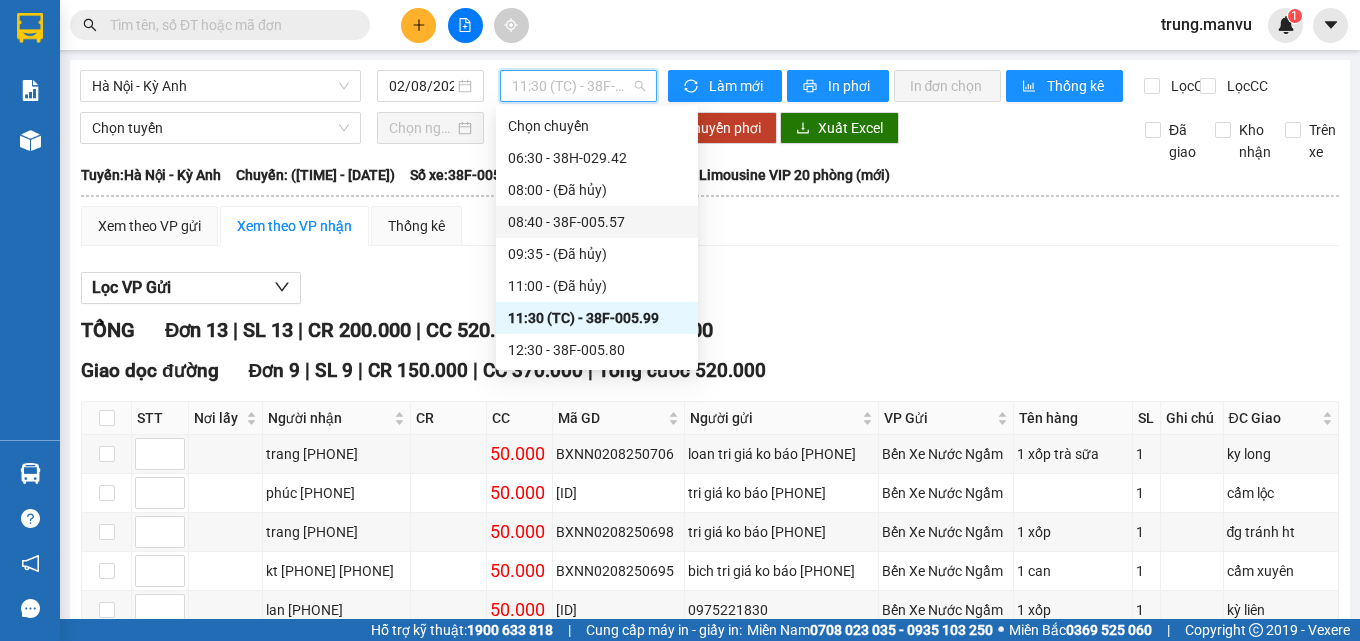 click on "08:40     - 38F-005.57" at bounding box center (597, 222) 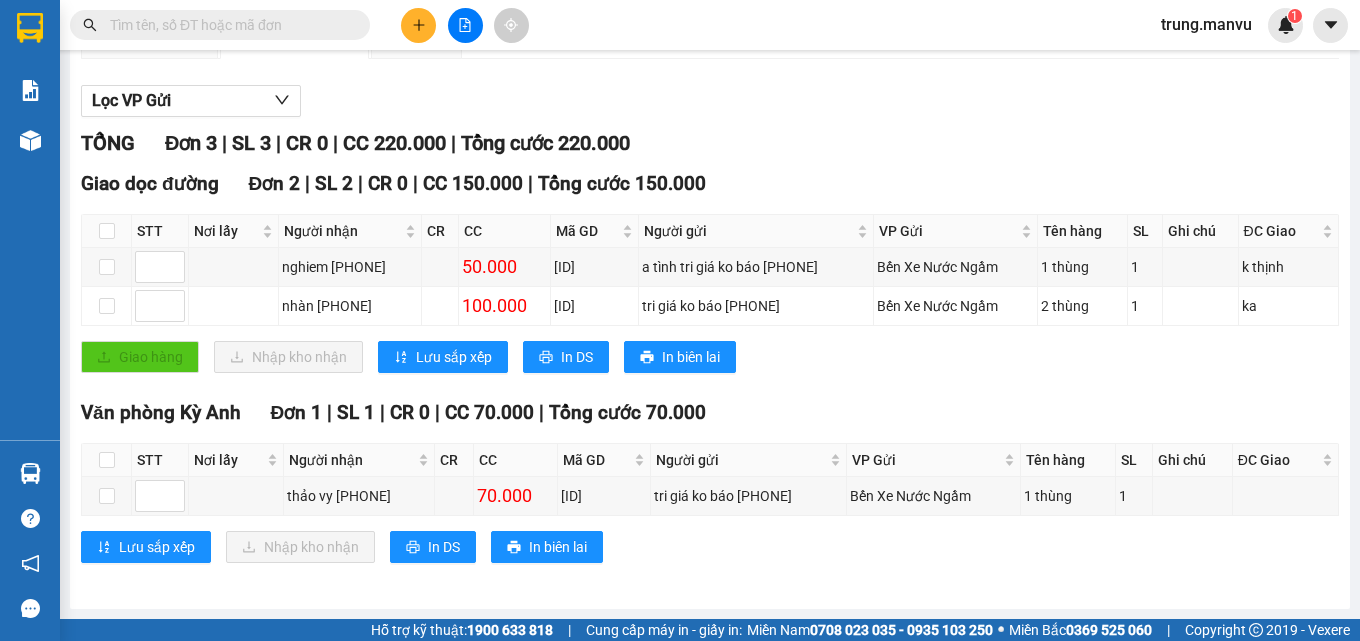 scroll, scrollTop: 0, scrollLeft: 0, axis: both 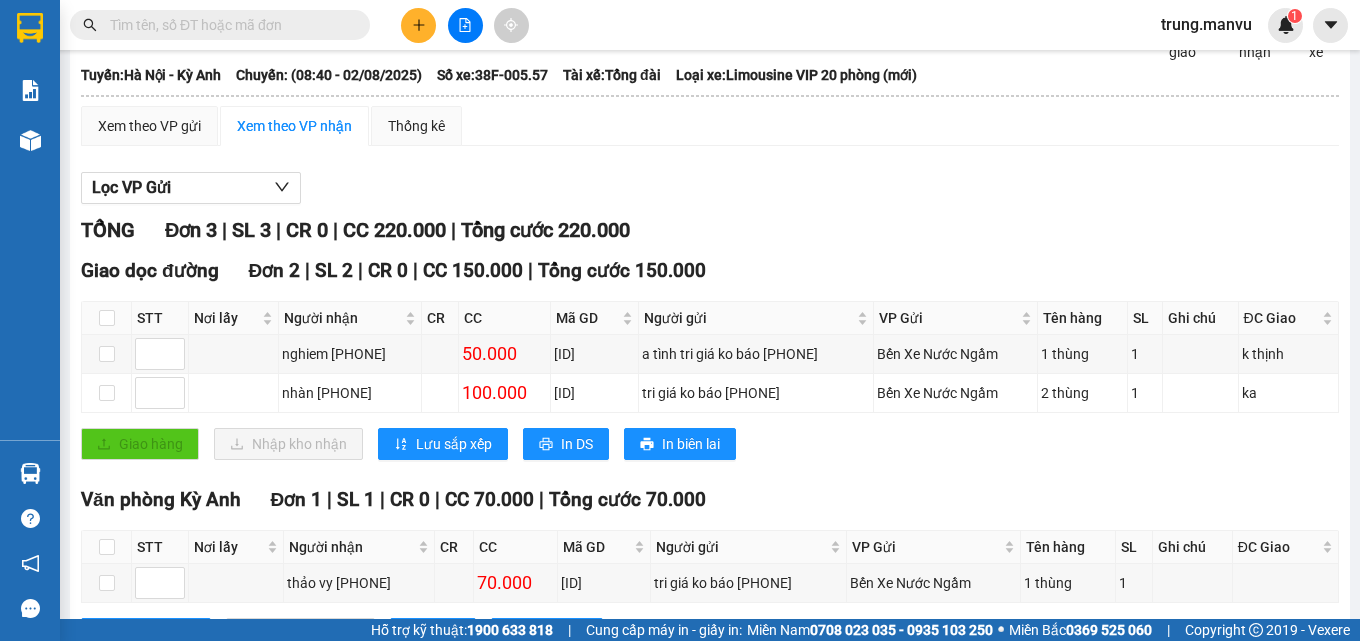 click at bounding box center [228, 25] 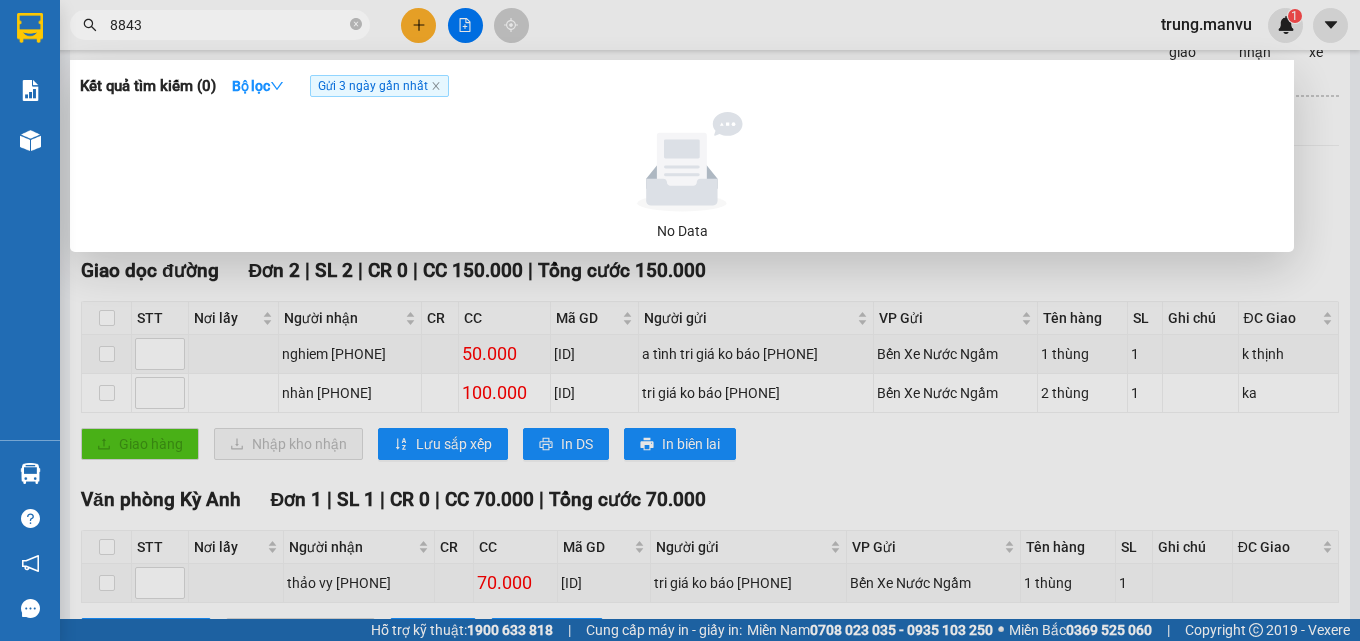 type on "8843" 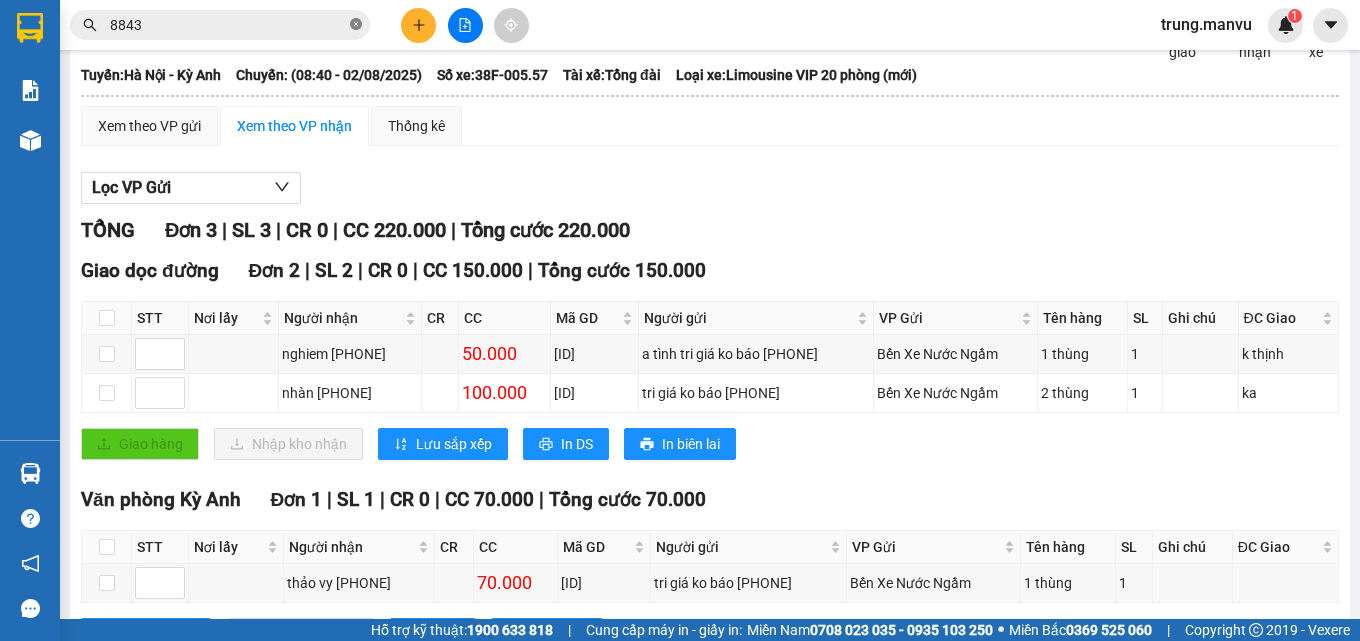click 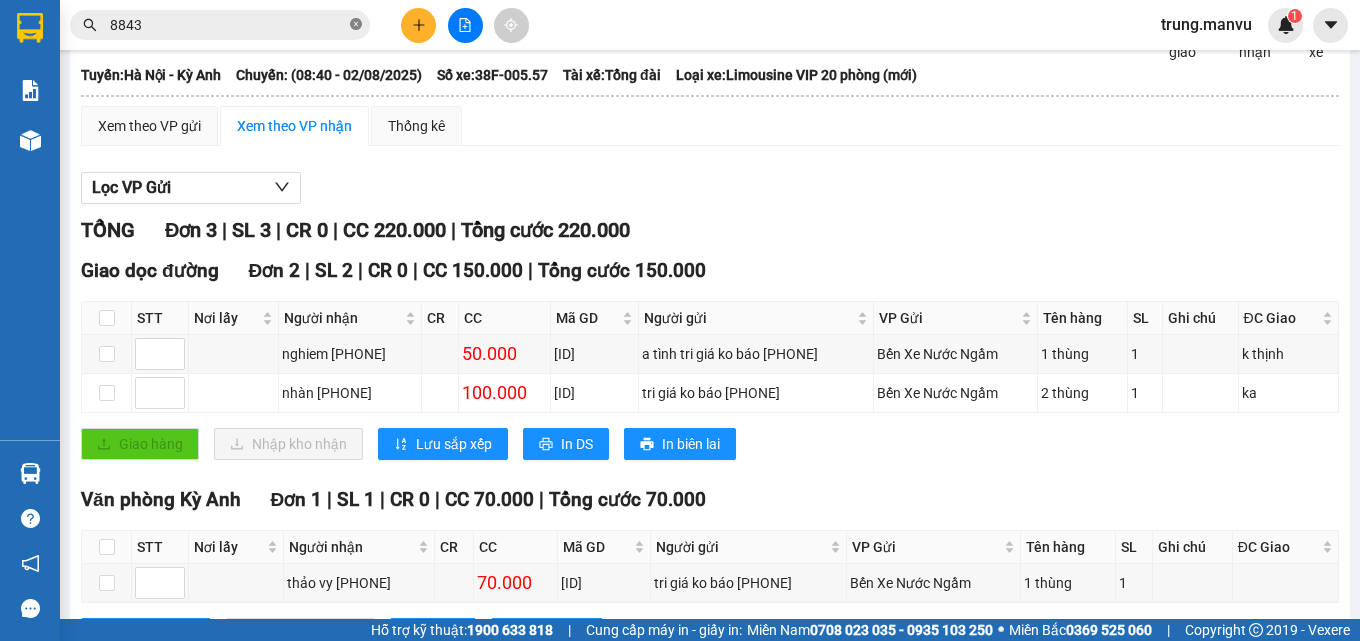 type 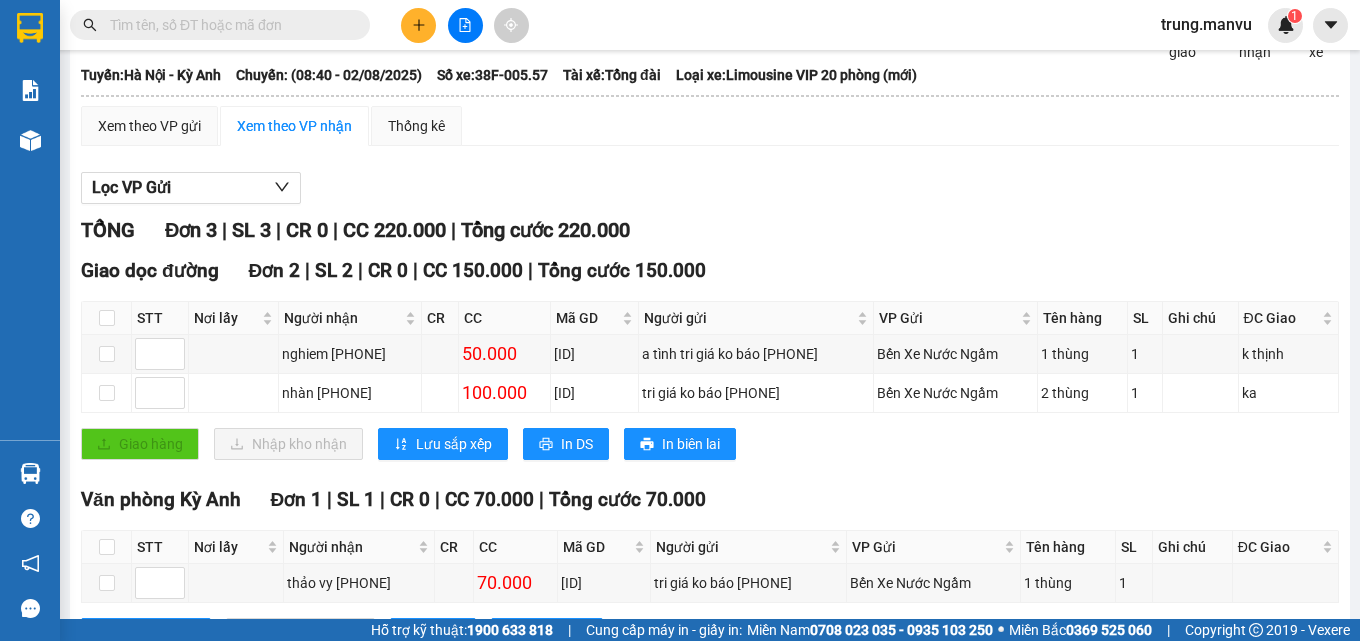 scroll, scrollTop: 0, scrollLeft: 0, axis: both 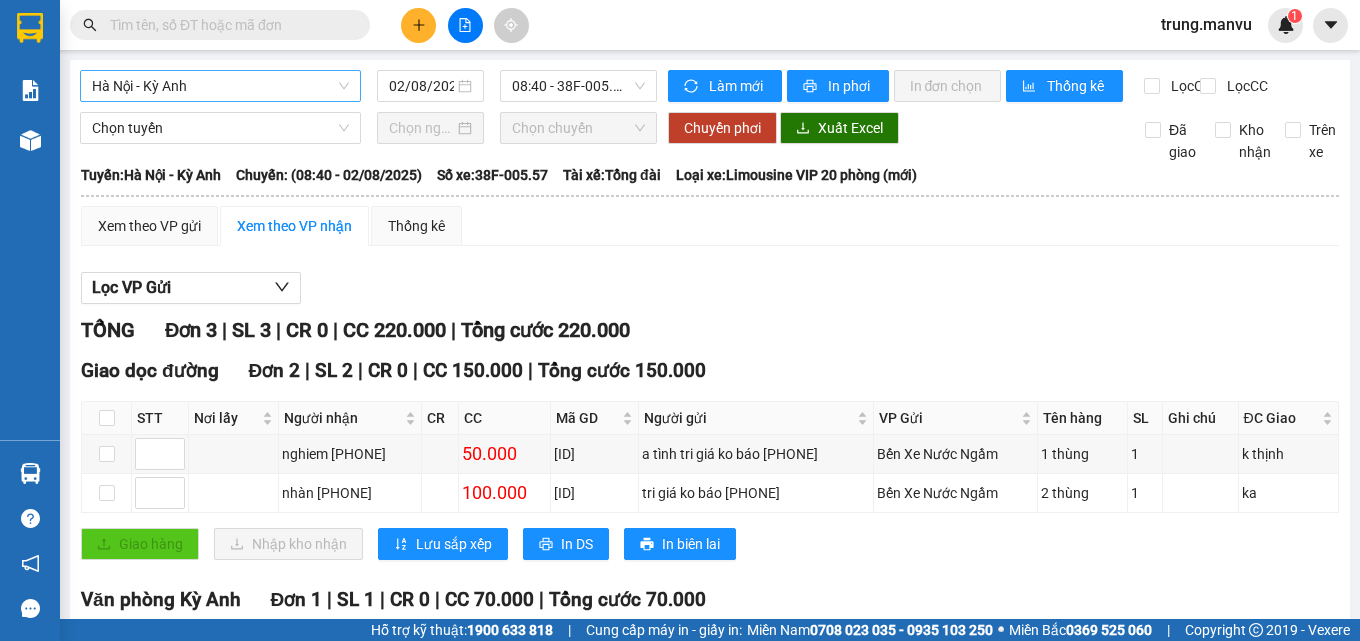 click on "Hà Nội - Kỳ Anh" at bounding box center (220, 86) 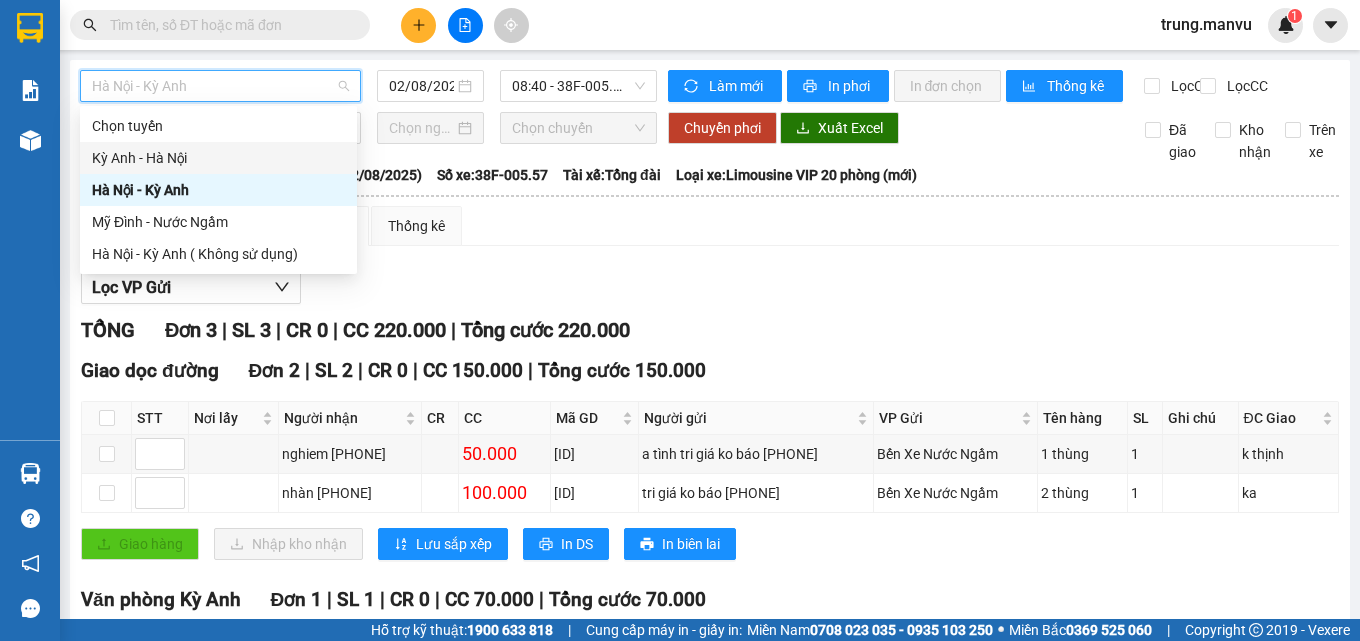 click on "Kỳ Anh - Hà Nội" at bounding box center (218, 158) 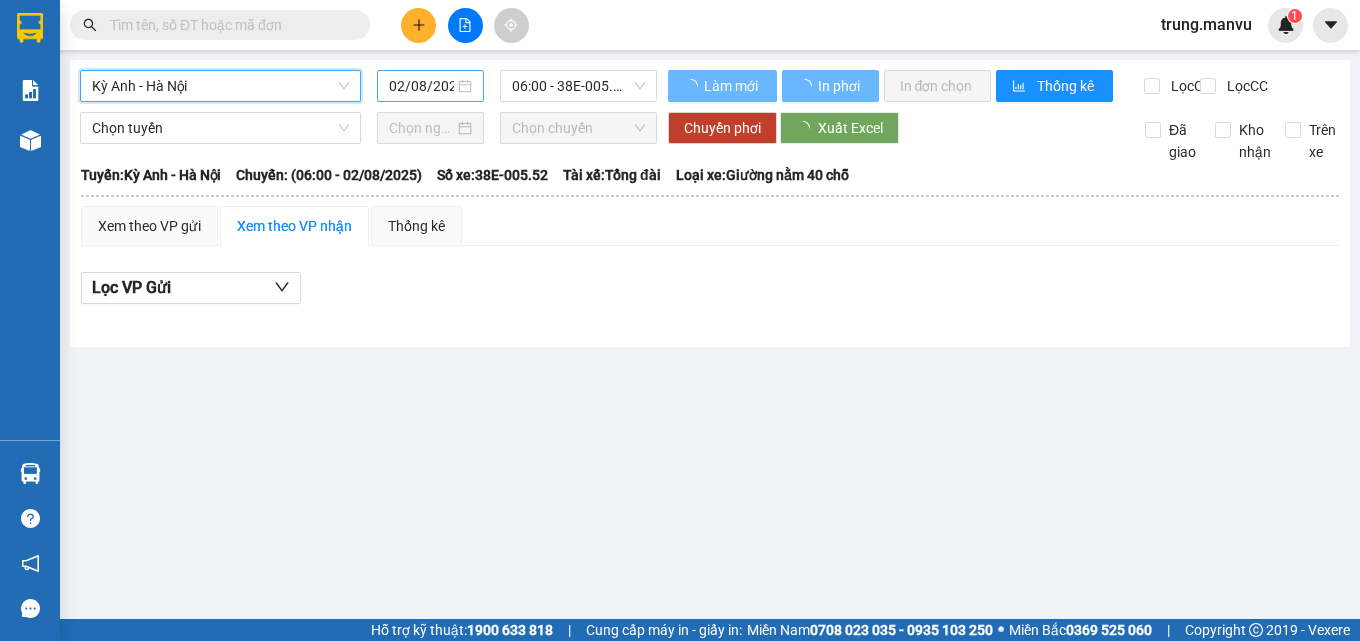 click on "02/08/2025" at bounding box center [422, 86] 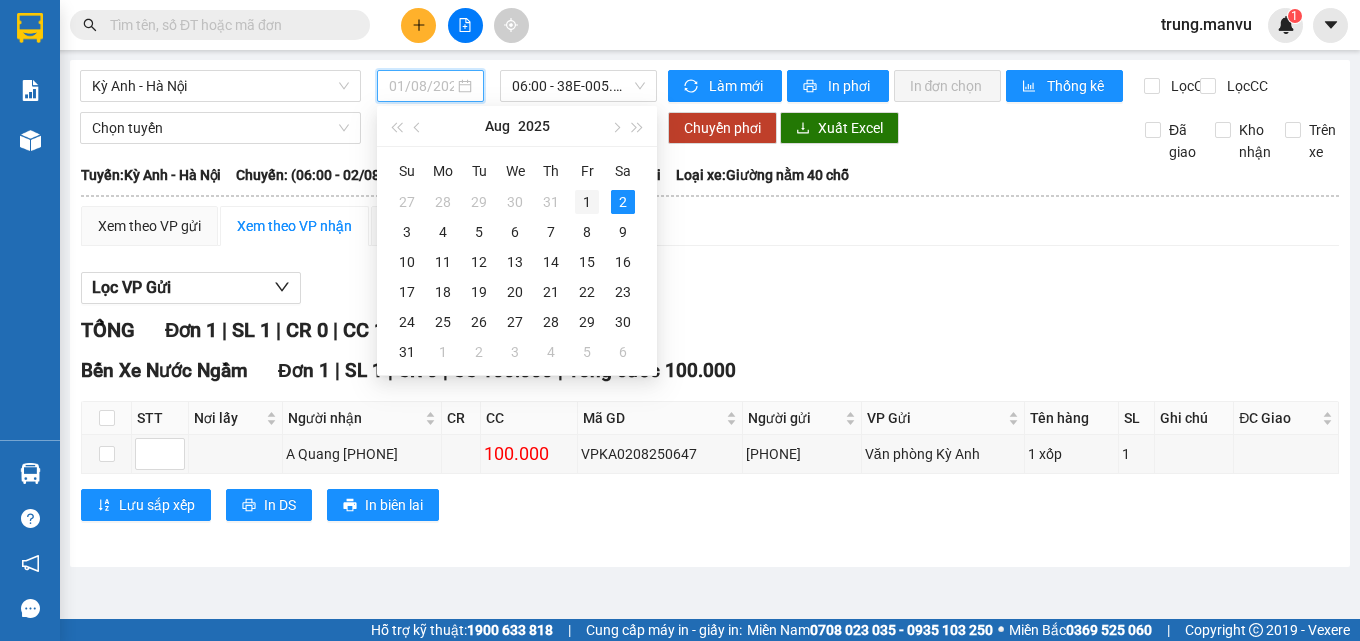 click on "1" at bounding box center [587, 202] 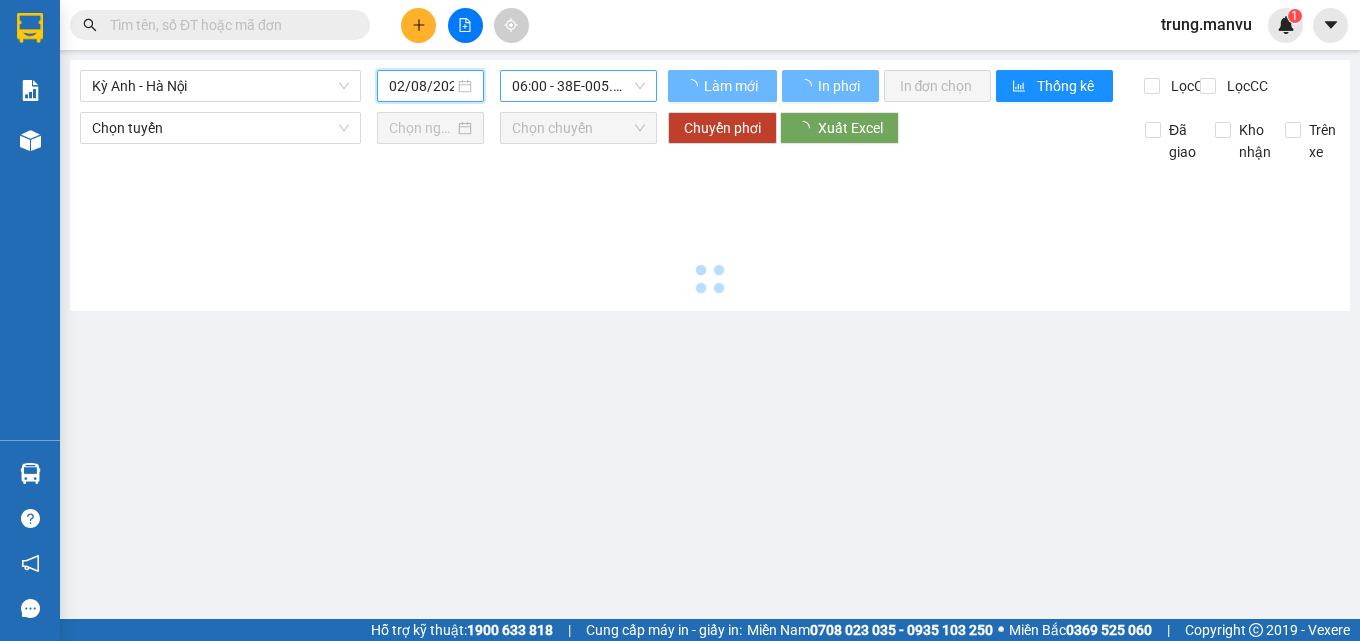 type on "01/08/2025" 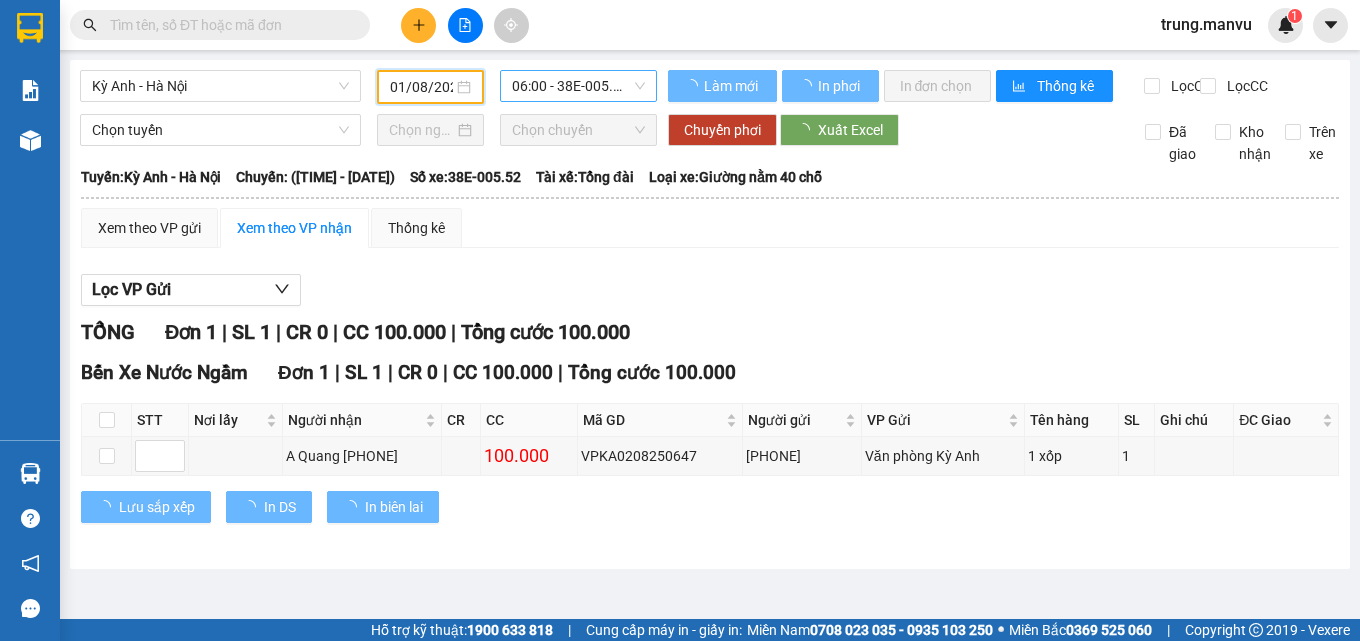 click on "06:00     - 38E-005.52" at bounding box center [578, 86] 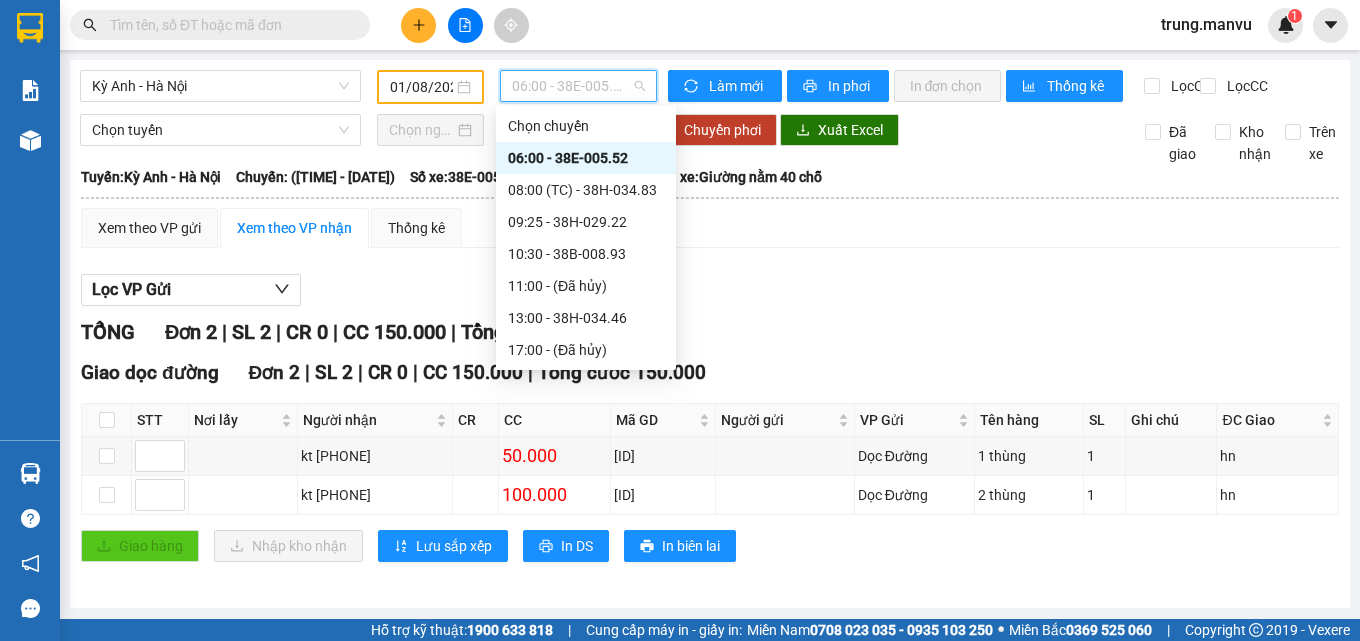 click on "06:00     - 38E-005.52" at bounding box center [586, 158] 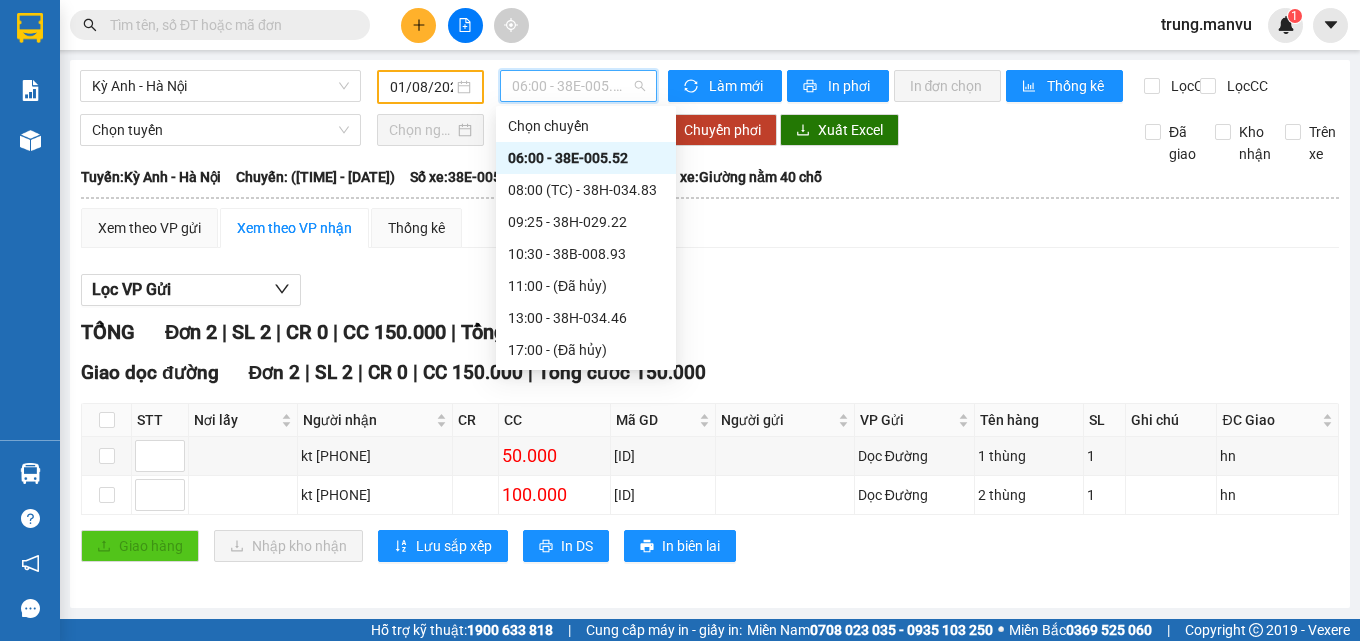 click on "06:00     - 38E-005.52" at bounding box center [578, 86] 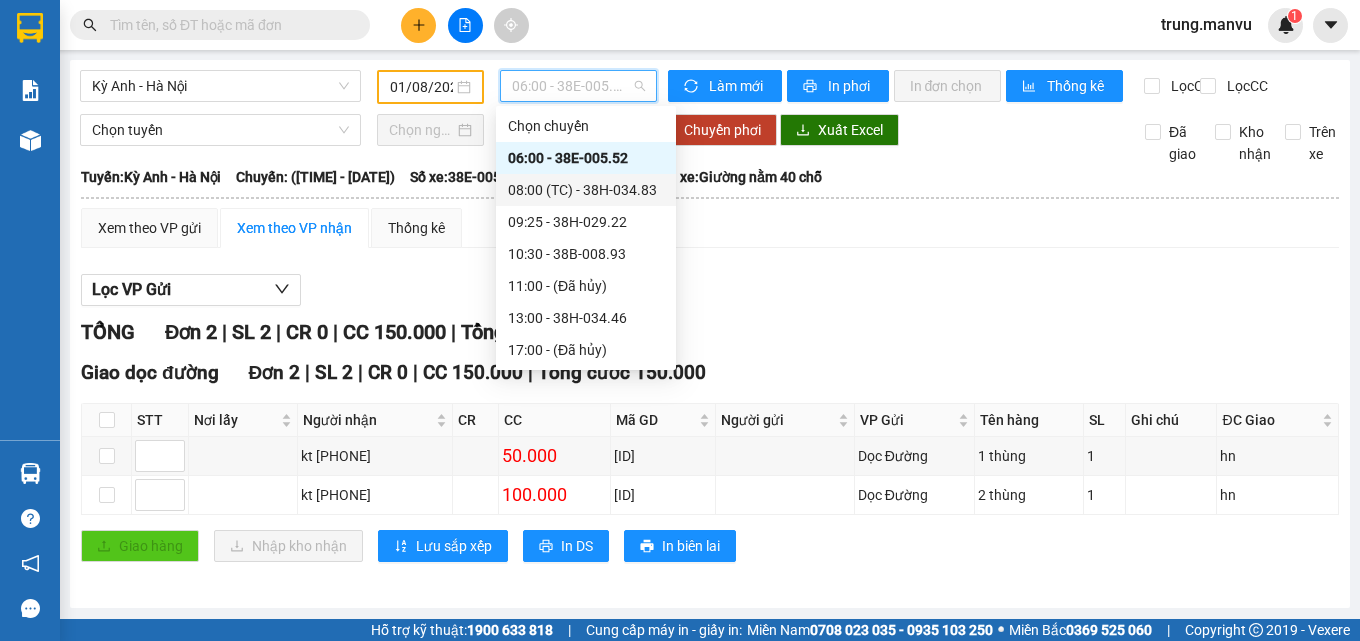 click on "[TIME] (TC) - [NUMBER]" at bounding box center [586, 190] 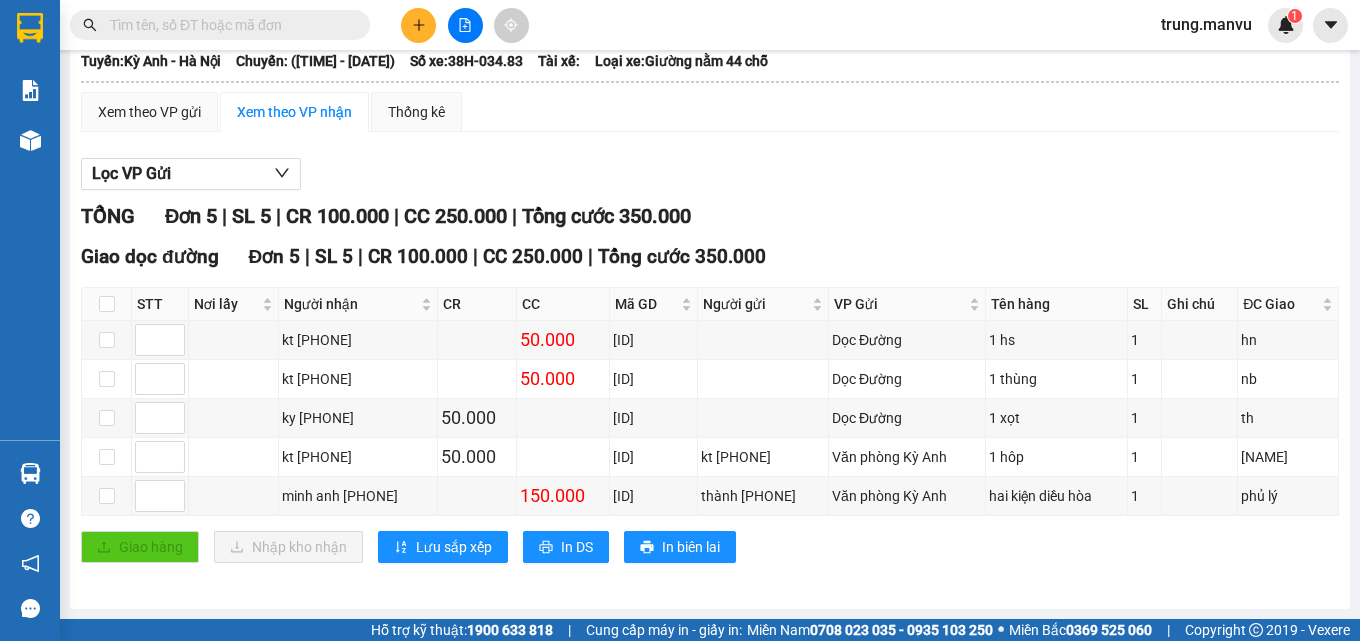 scroll, scrollTop: 0, scrollLeft: 0, axis: both 